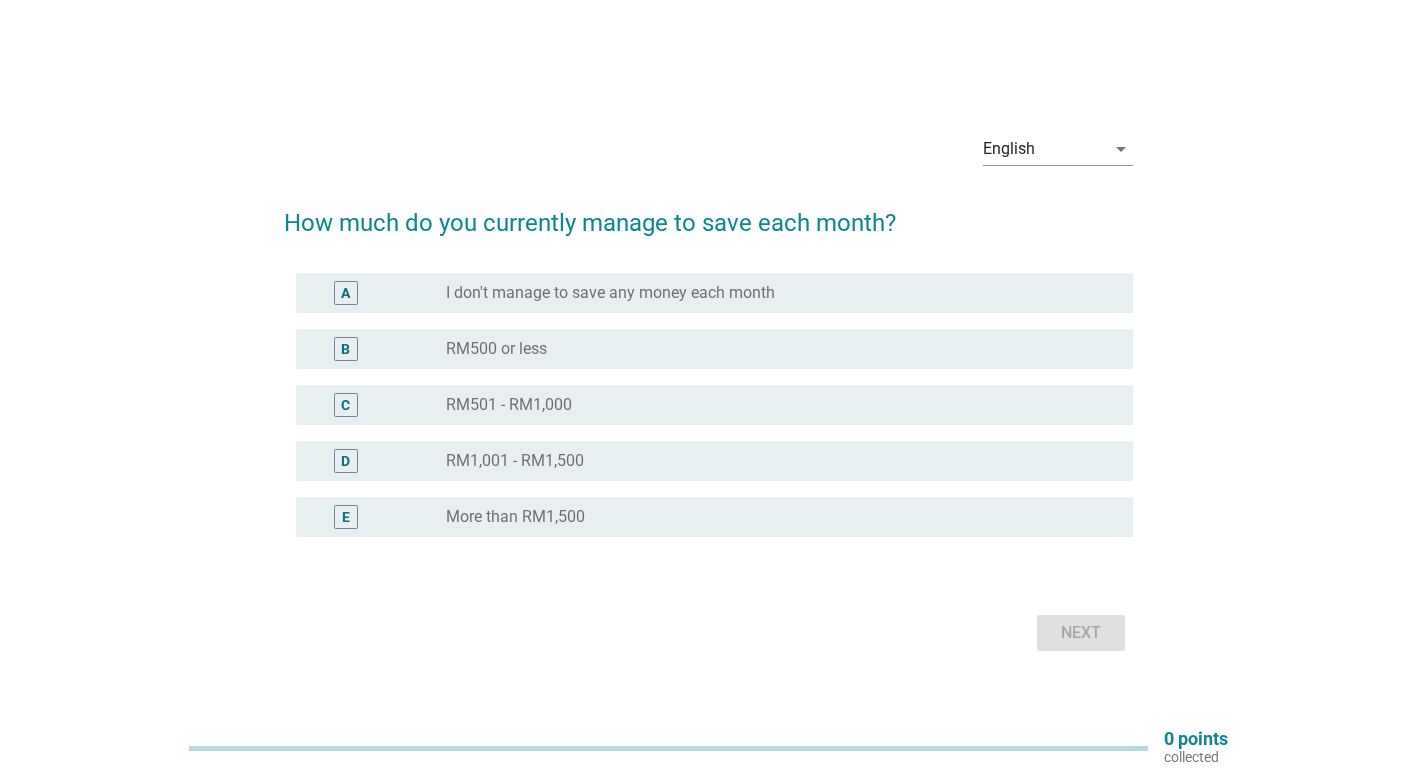 scroll, scrollTop: 0, scrollLeft: 0, axis: both 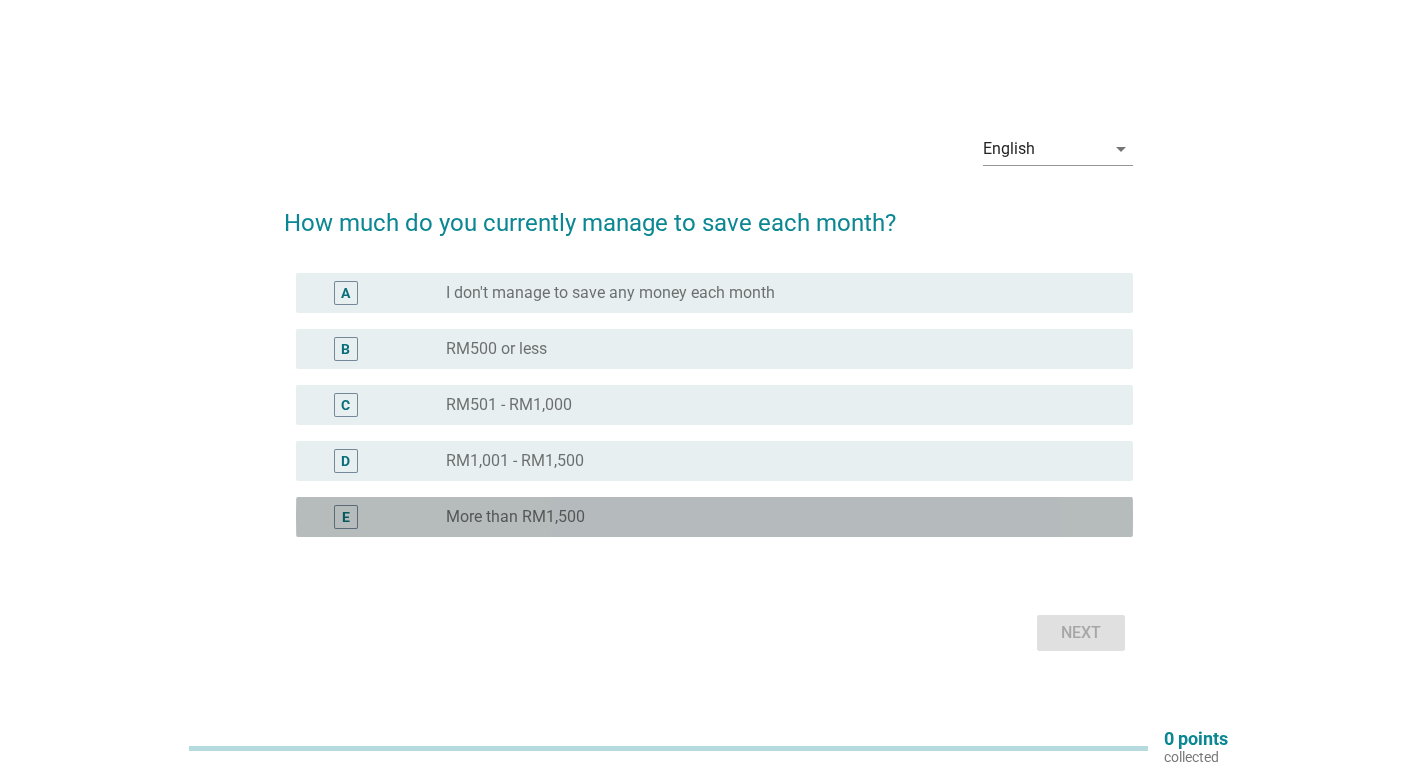 click on "radio_button_unchecked More than RM1,500" at bounding box center (773, 517) 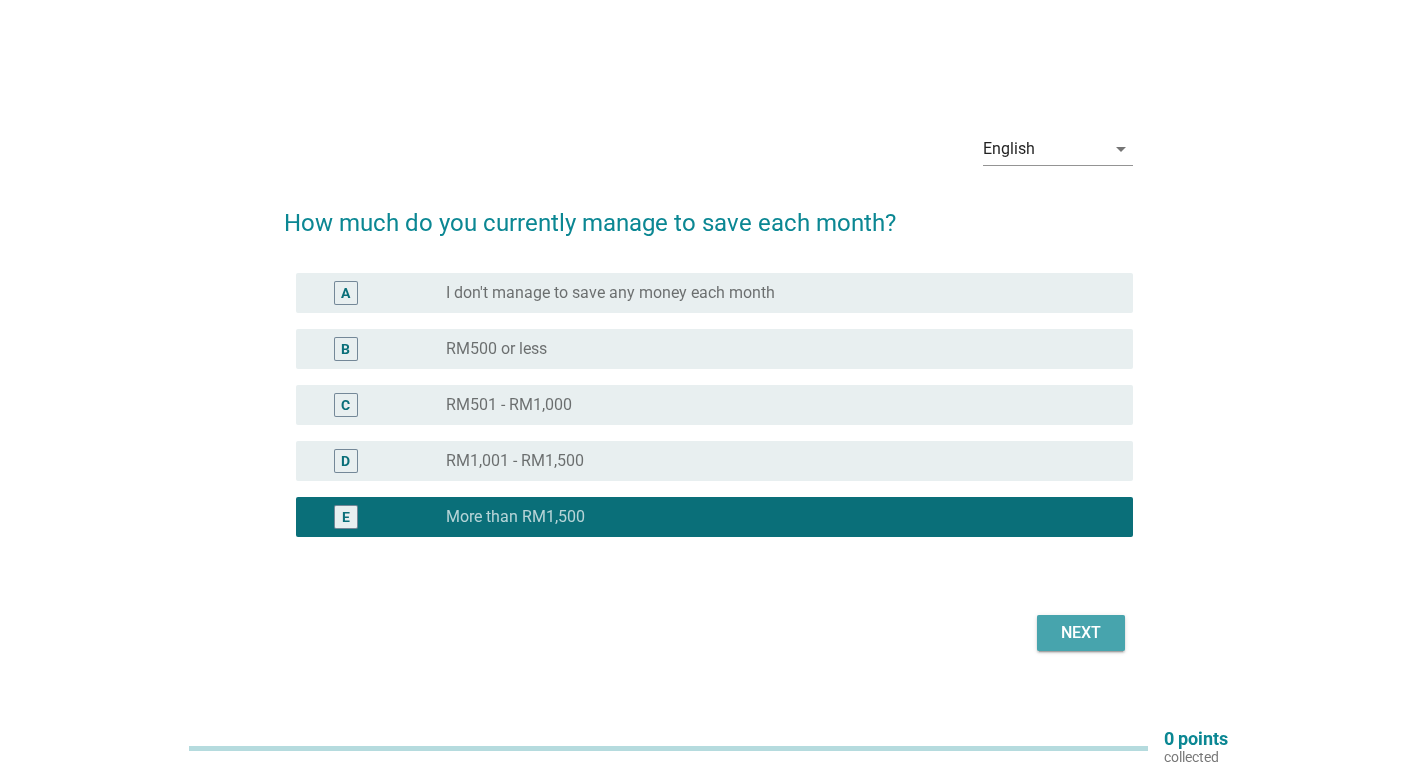 click on "Next" at bounding box center [1081, 633] 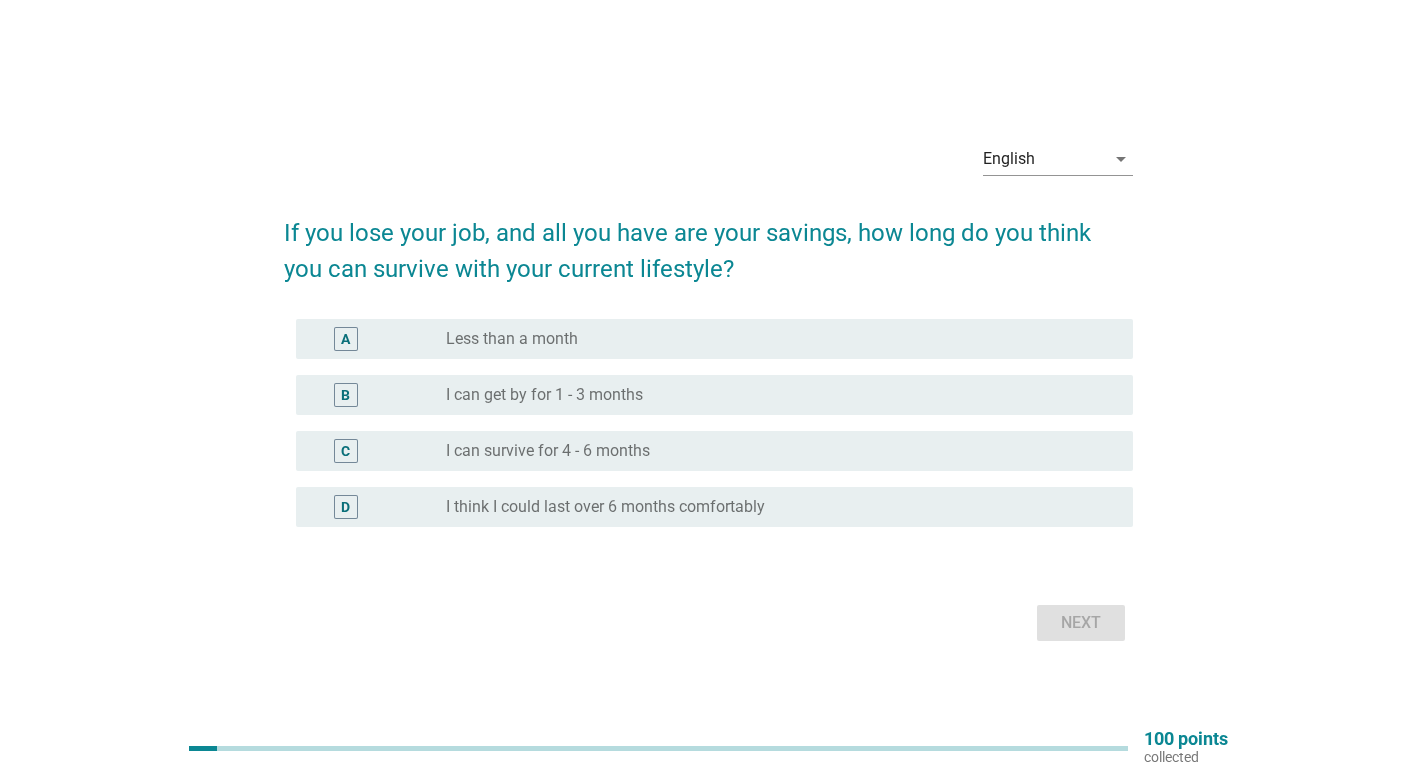 click on "radio_button_unchecked I can get by for 1 - 3 months" at bounding box center (773, 395) 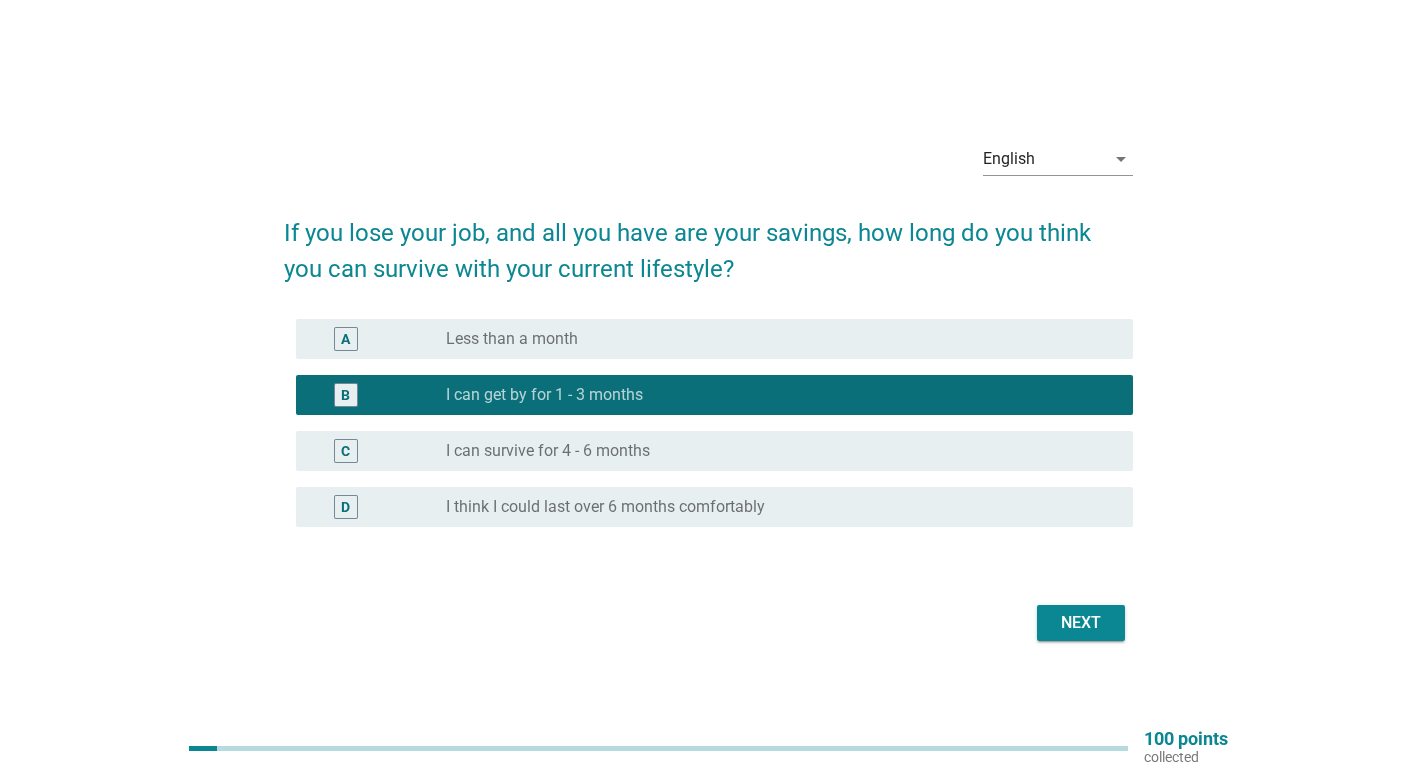click on "Next" at bounding box center (1081, 623) 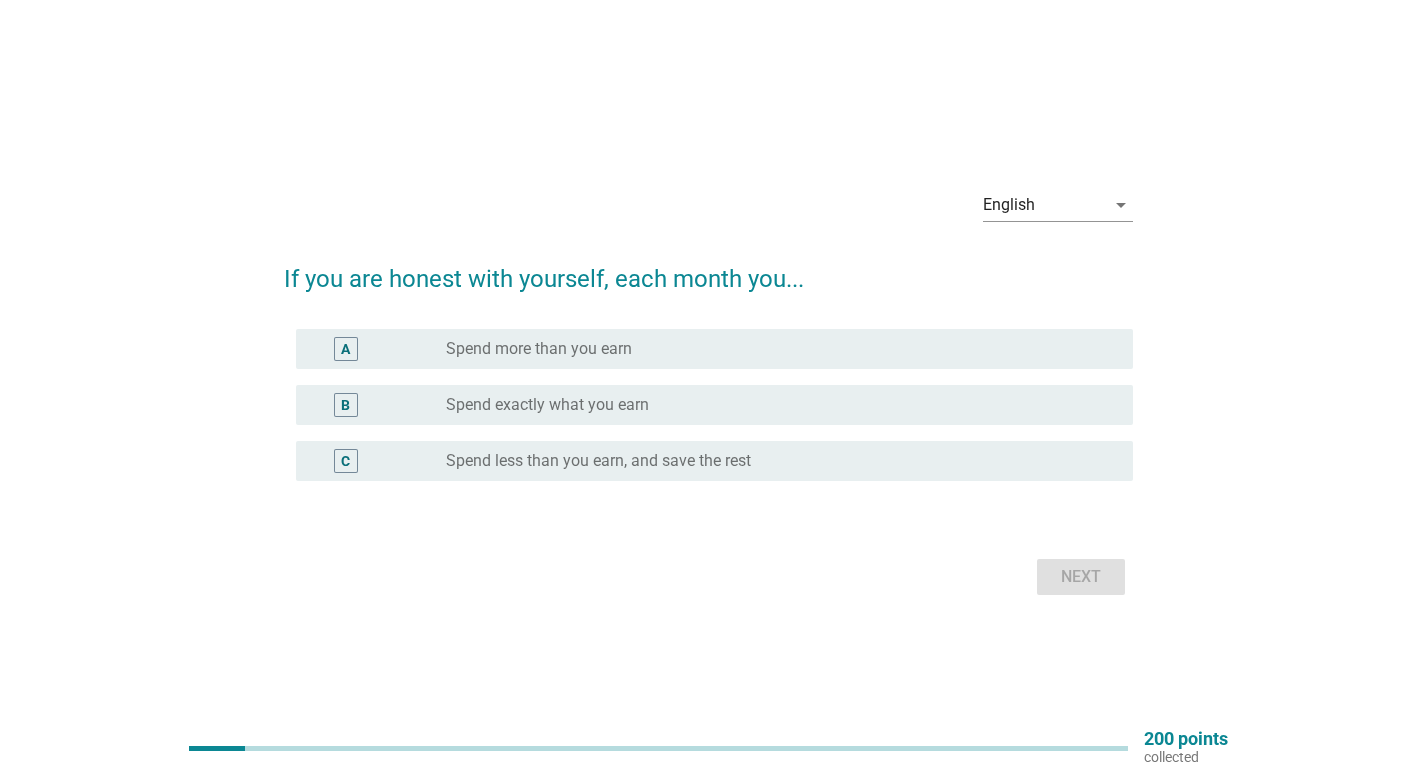 click on "radio_button_unchecked Spend more than you earn" at bounding box center [773, 349] 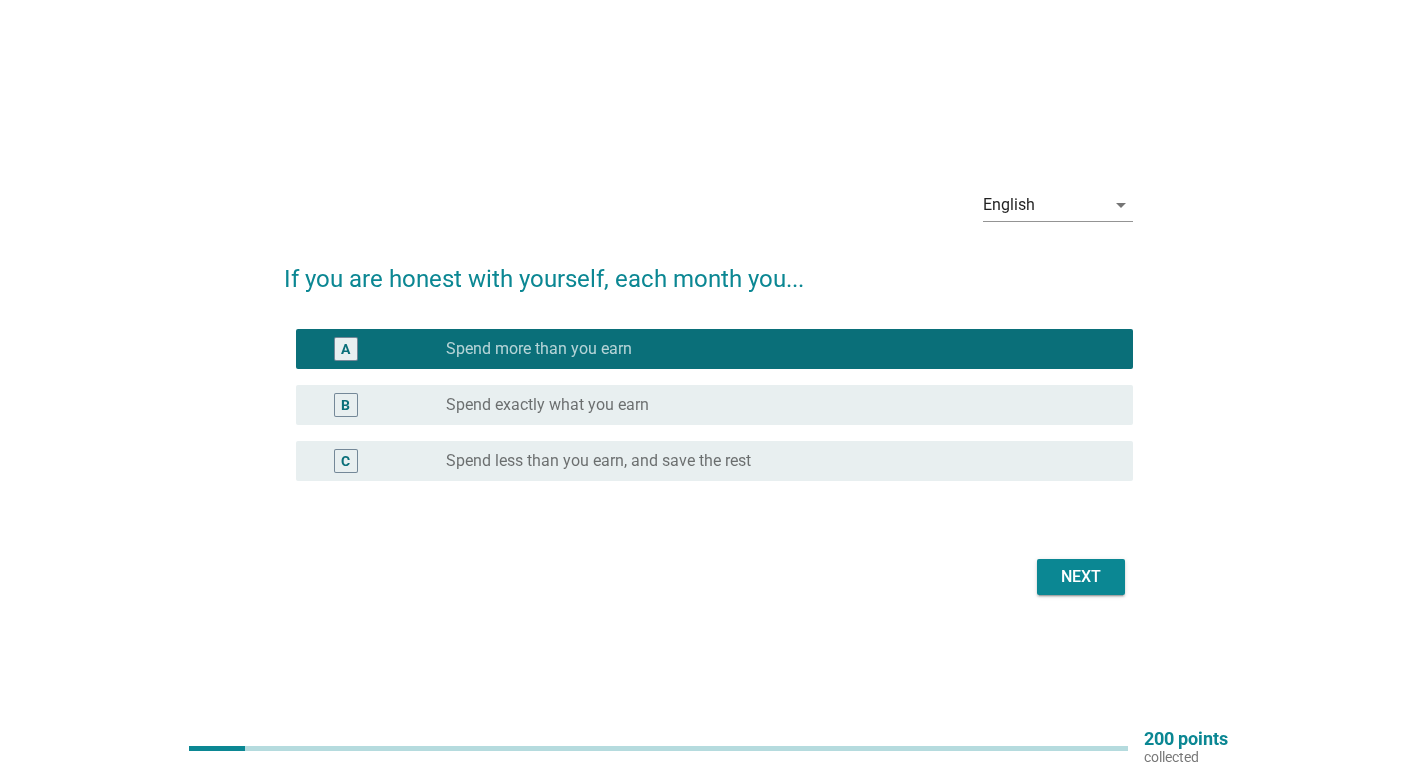 click on "Next" at bounding box center (1081, 577) 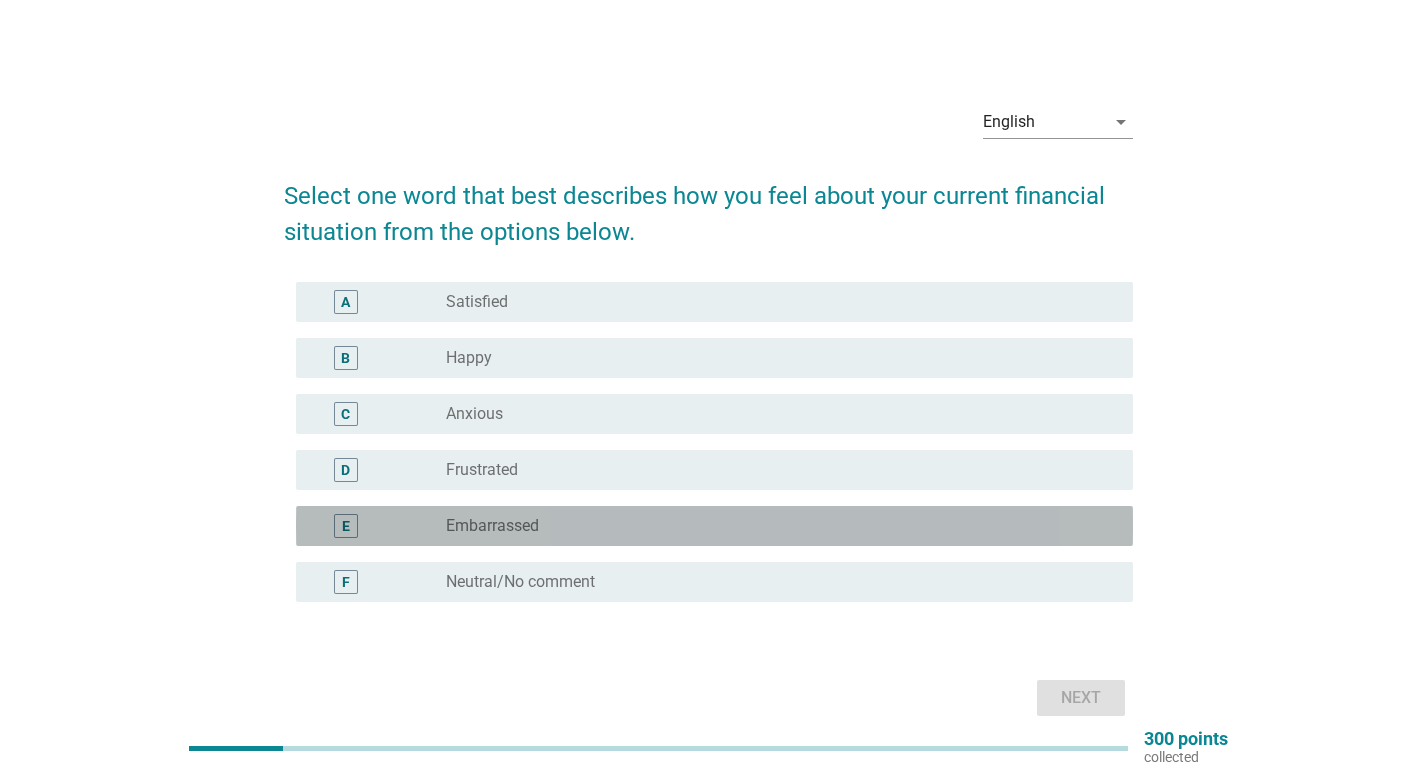 click on "radio_button_unchecked Embarrassed" at bounding box center (773, 526) 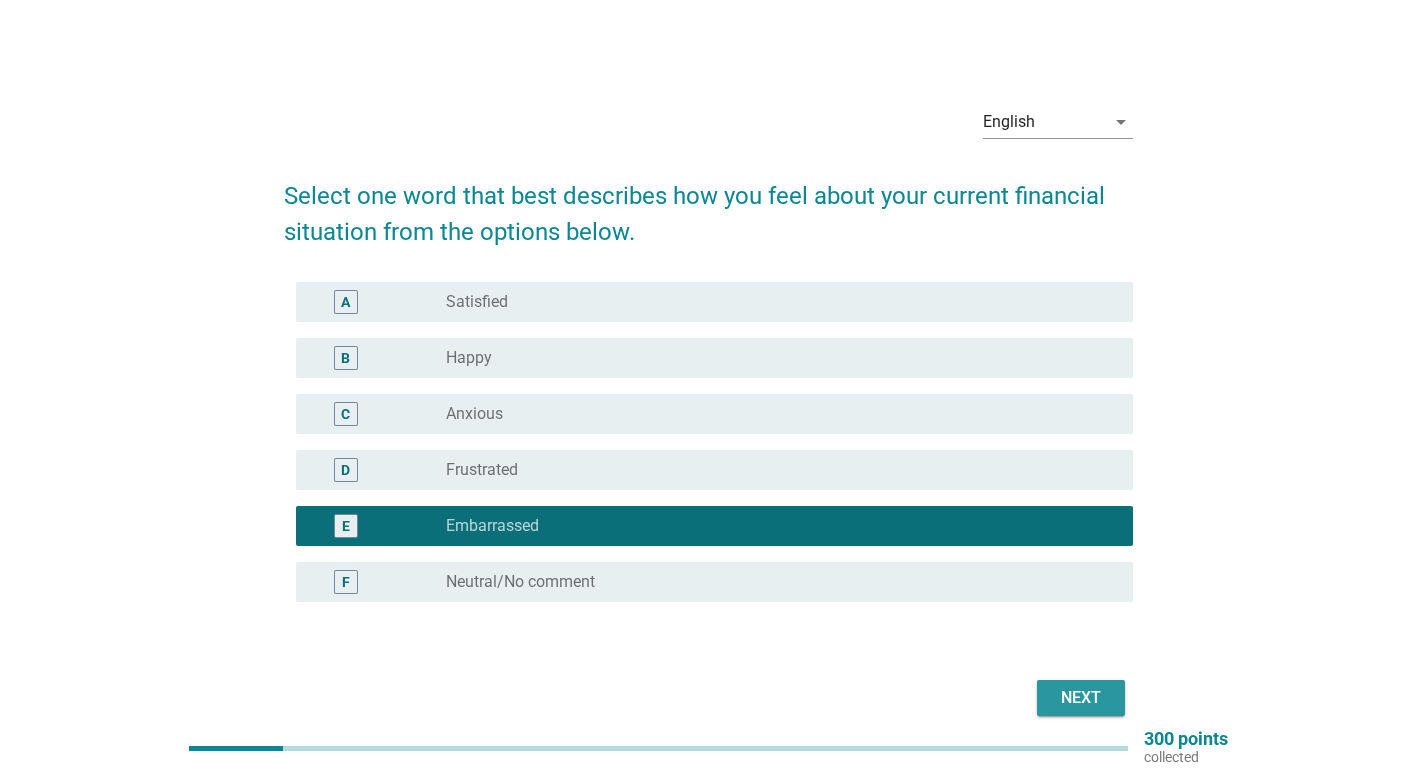 click on "Next" at bounding box center (1081, 698) 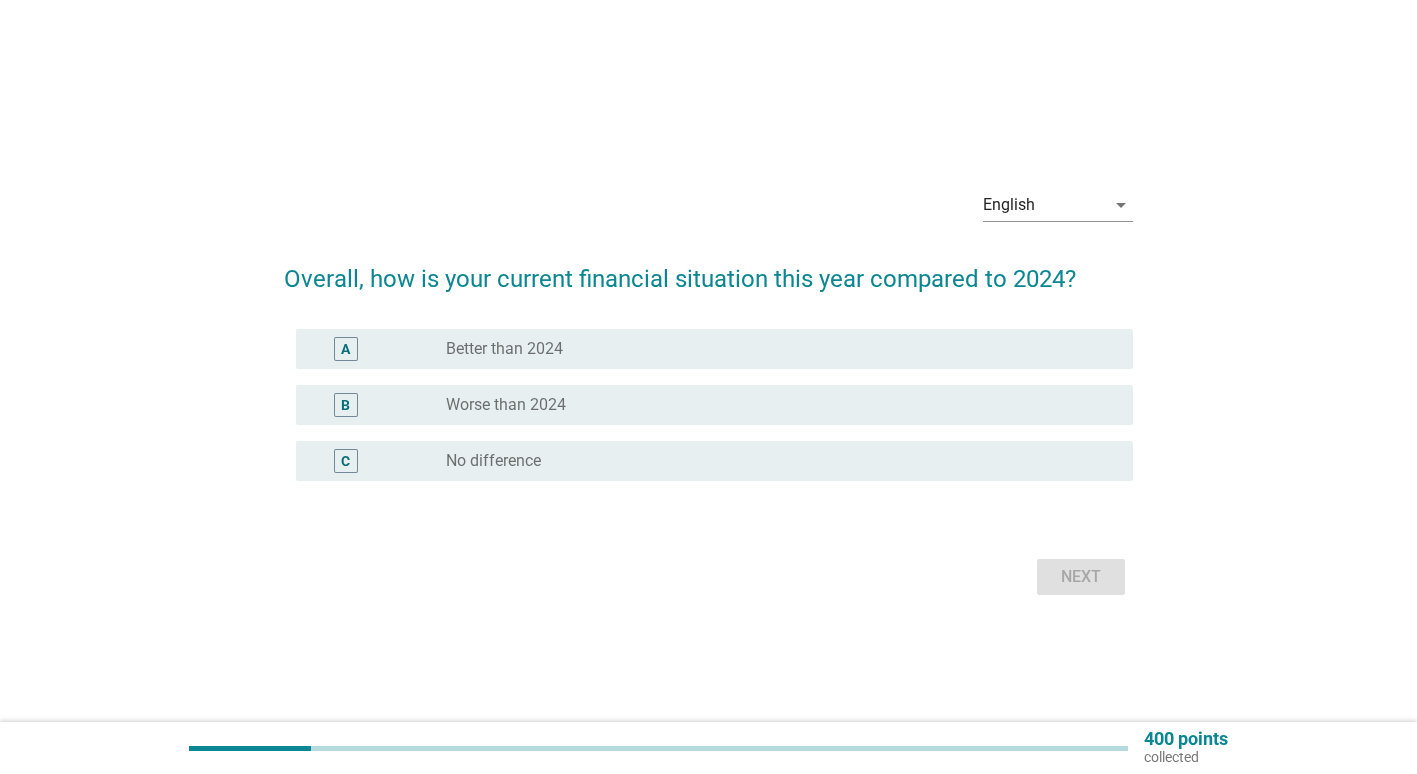 click on "Worse than 2024" at bounding box center (506, 405) 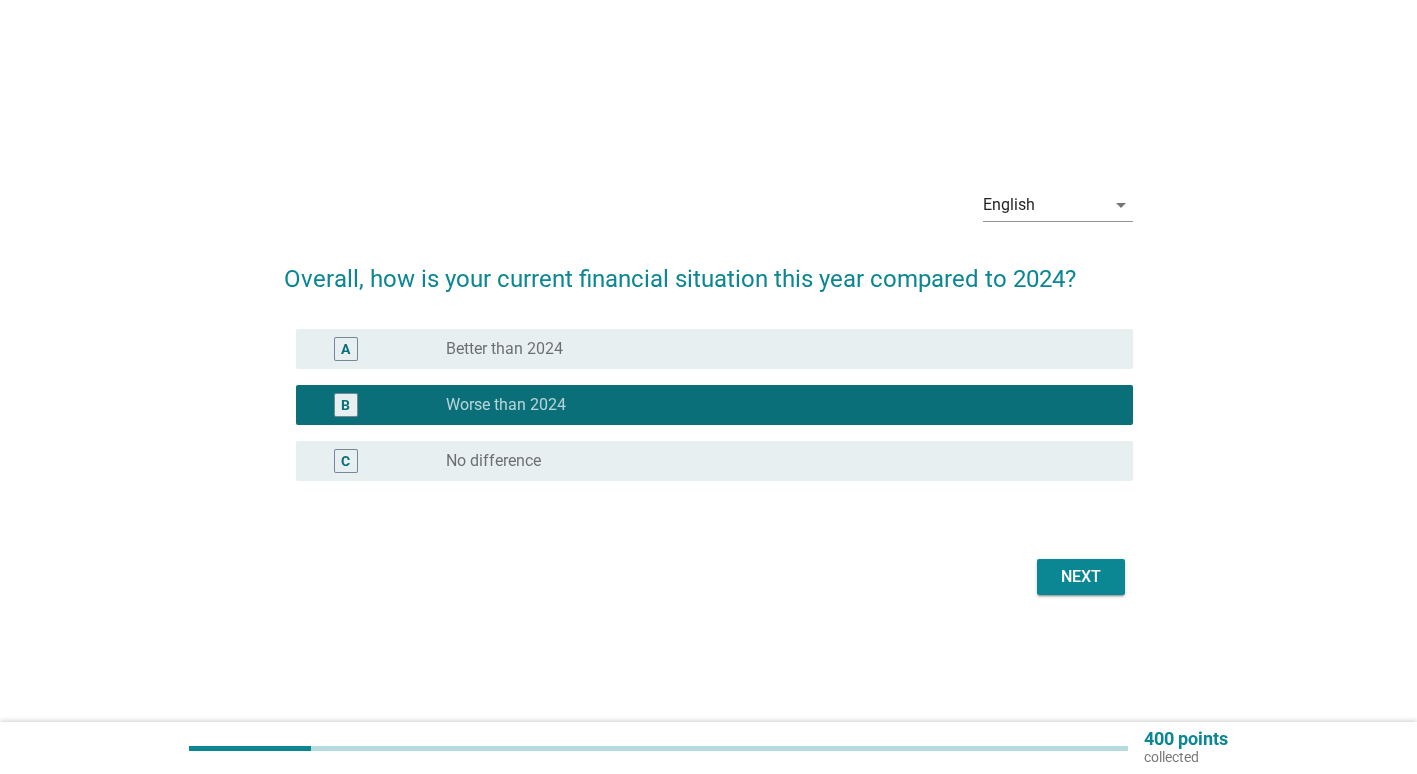 click on "Next" at bounding box center (1081, 577) 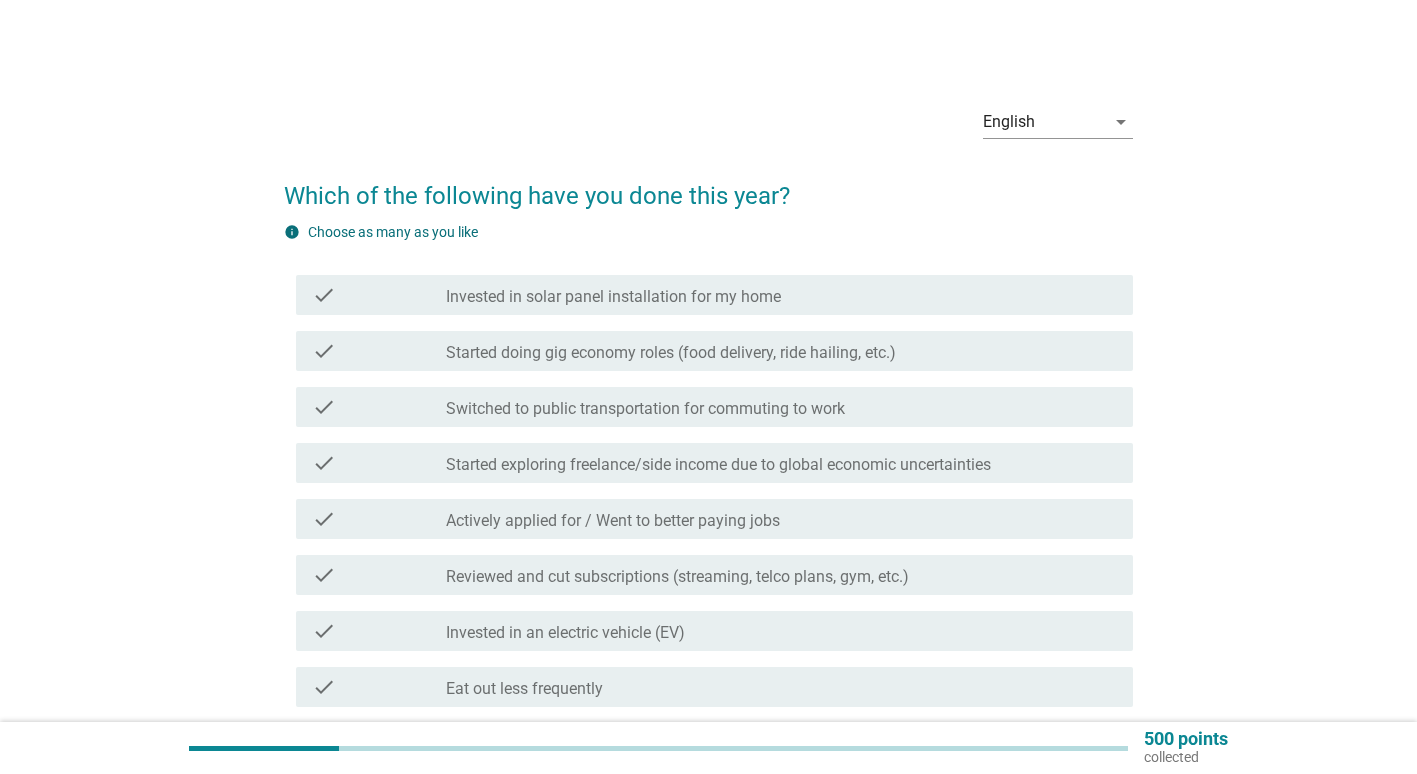 scroll, scrollTop: 200, scrollLeft: 0, axis: vertical 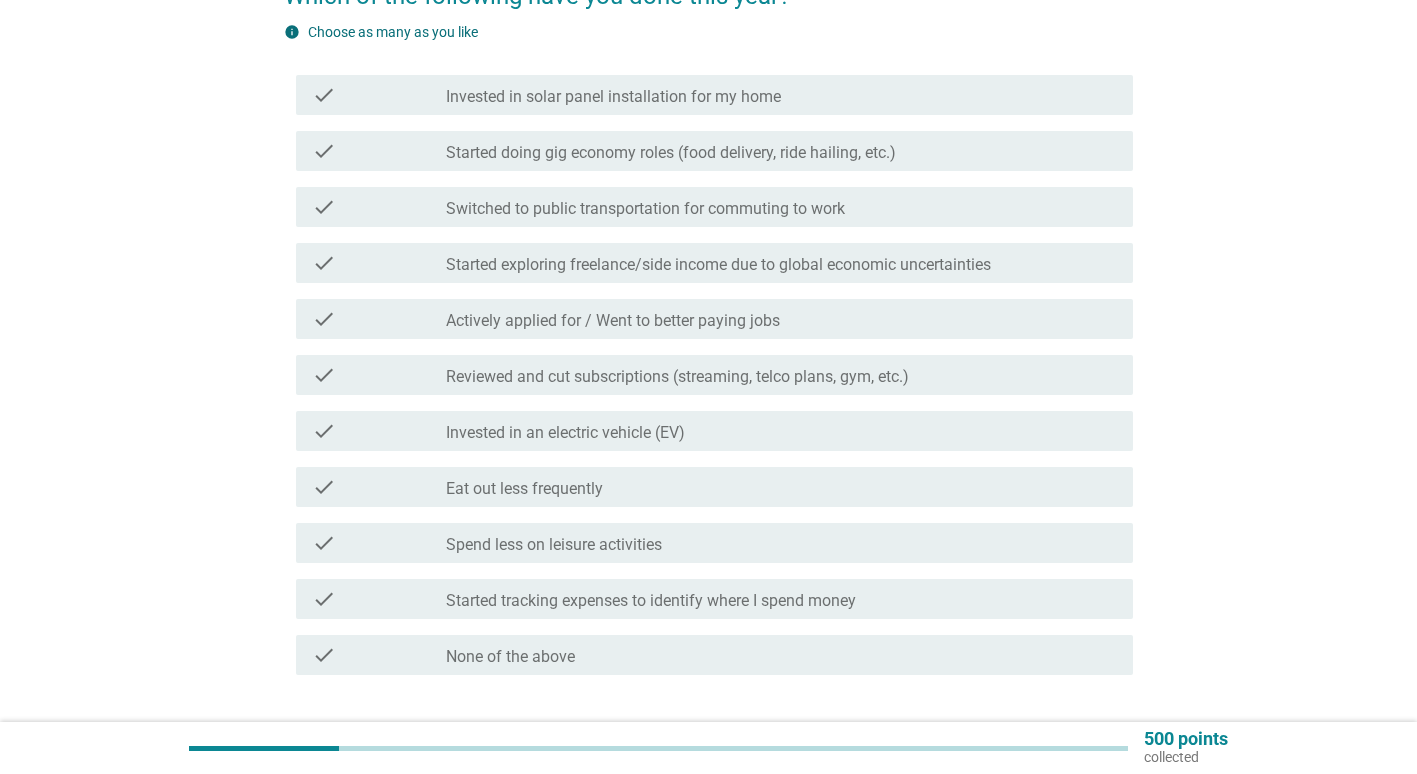click on "check_box_outline_blank Eat out less frequently" at bounding box center (781, 487) 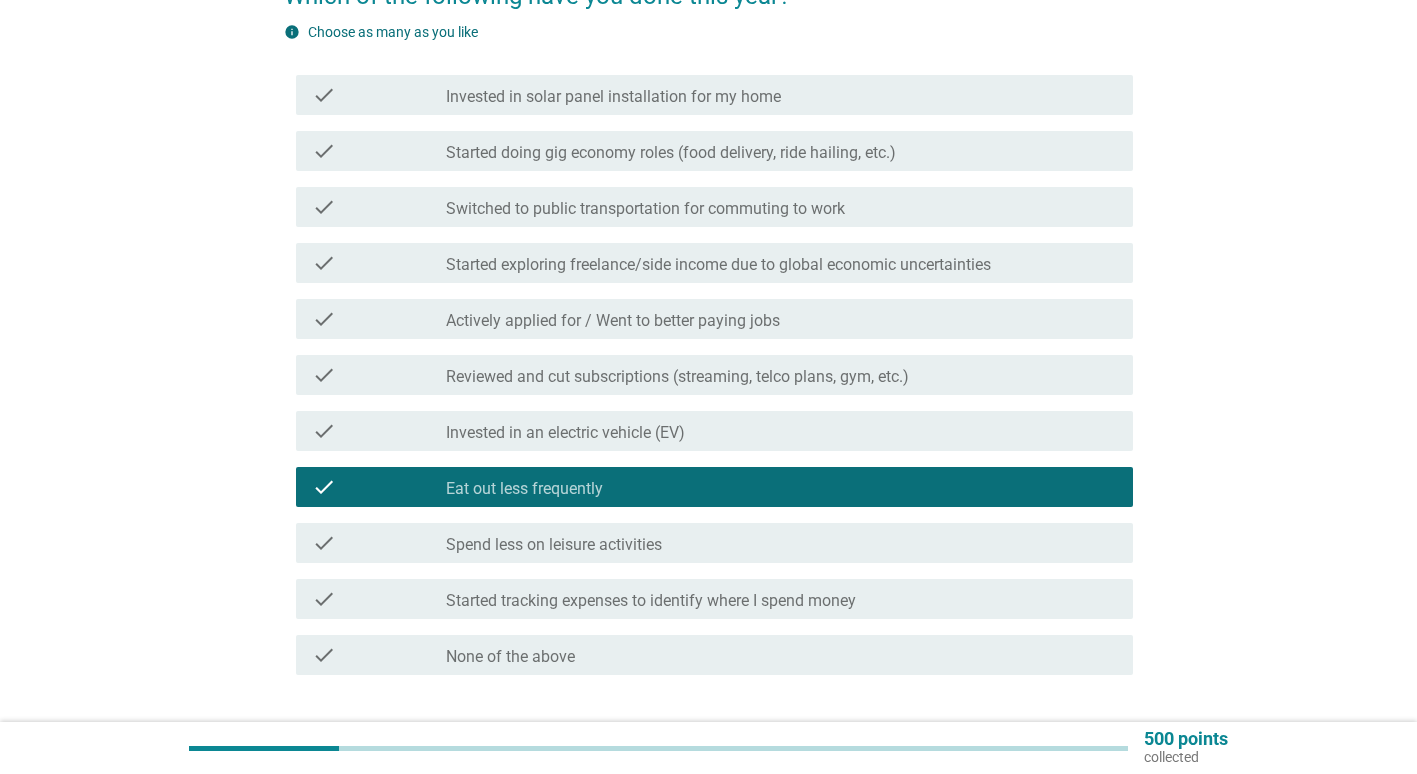 click on "Spend less on leisure activities" at bounding box center (554, 545) 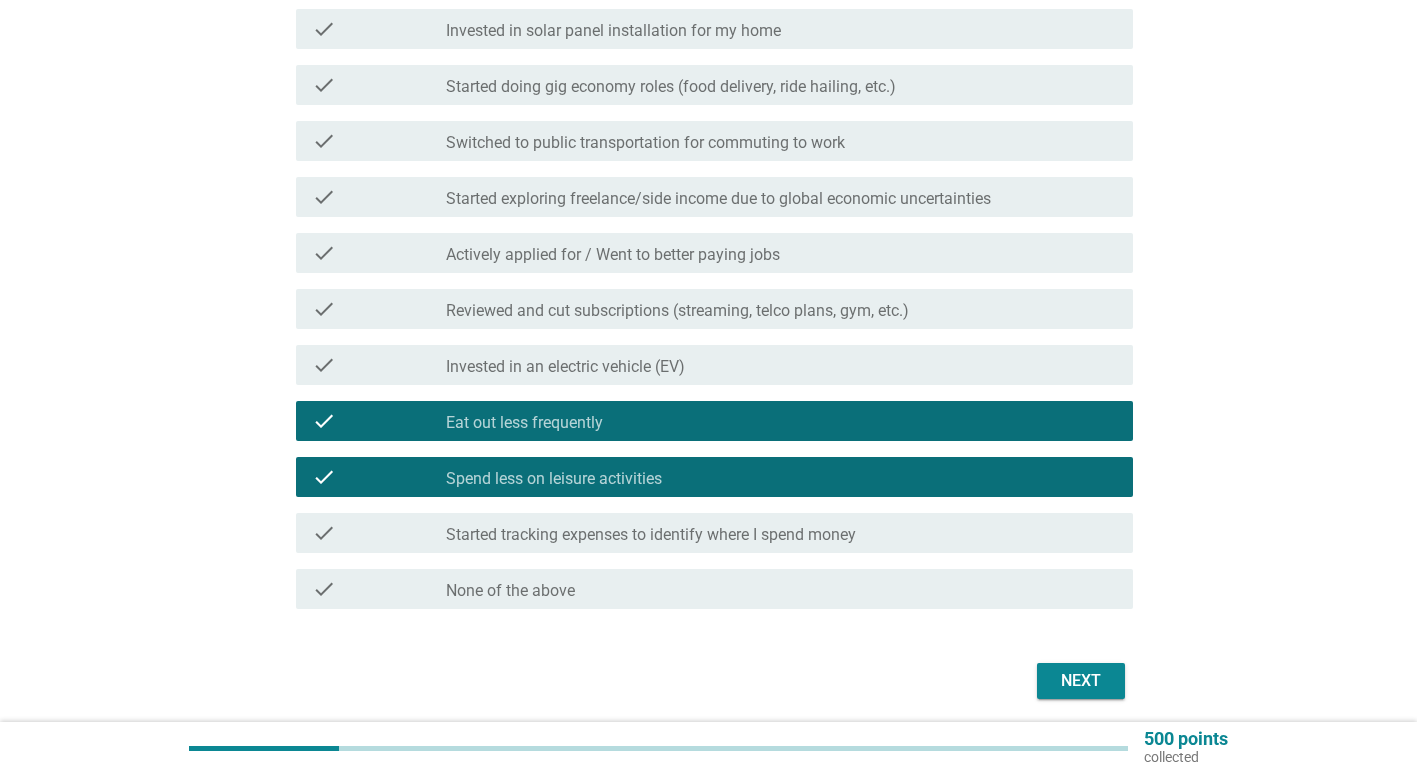 scroll, scrollTop: 300, scrollLeft: 0, axis: vertical 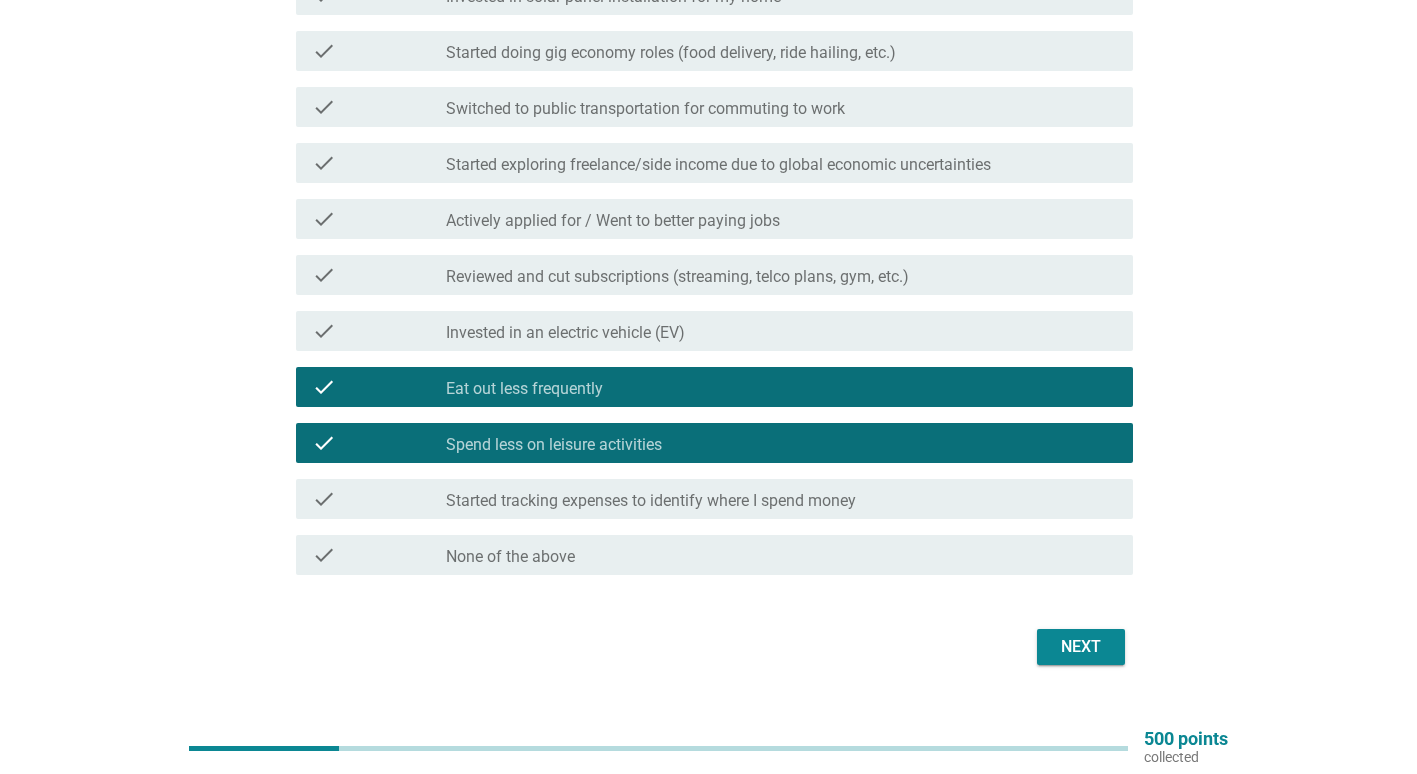 click on "check_box_outline_blank Started tracking expenses to identify where I spend money" at bounding box center [781, 499] 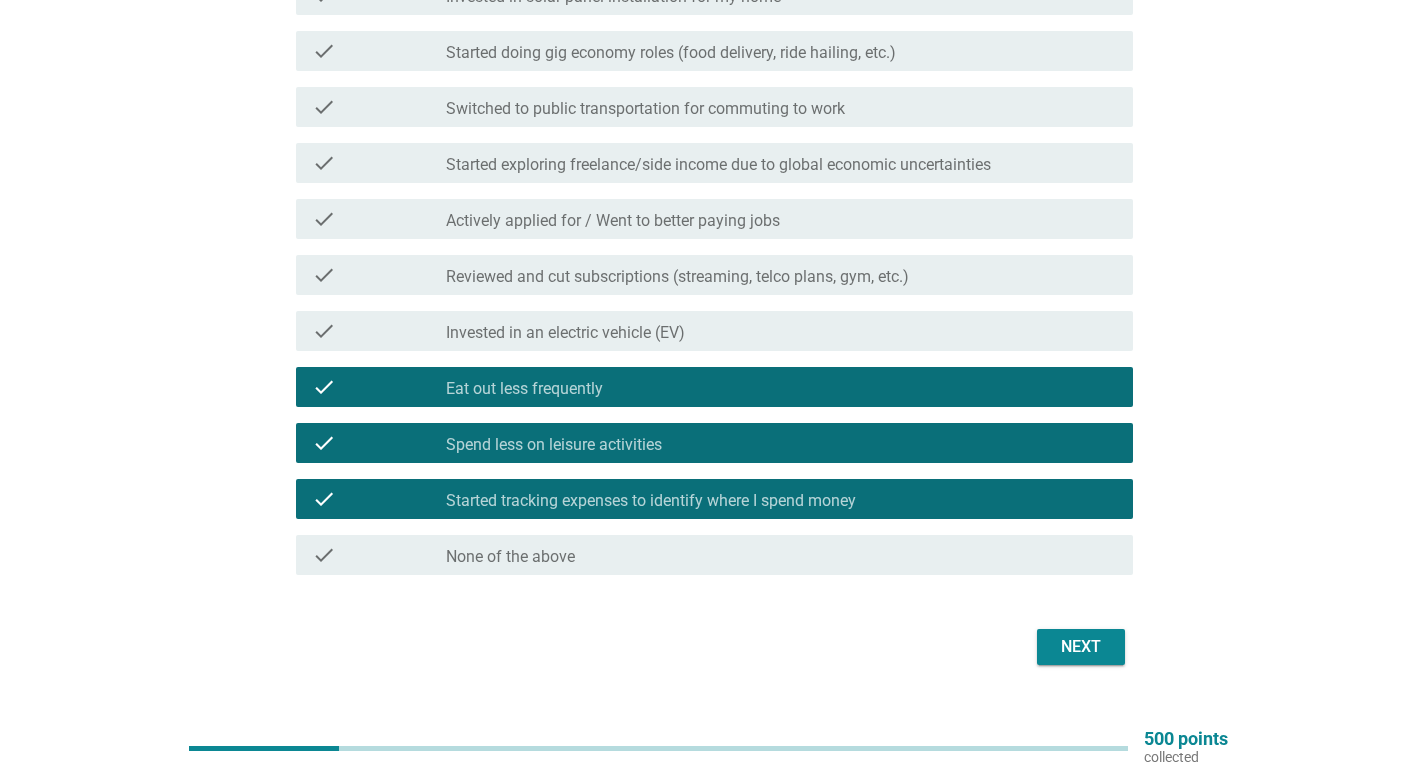 click on "check_box Spend less on leisure activities" at bounding box center (781, 443) 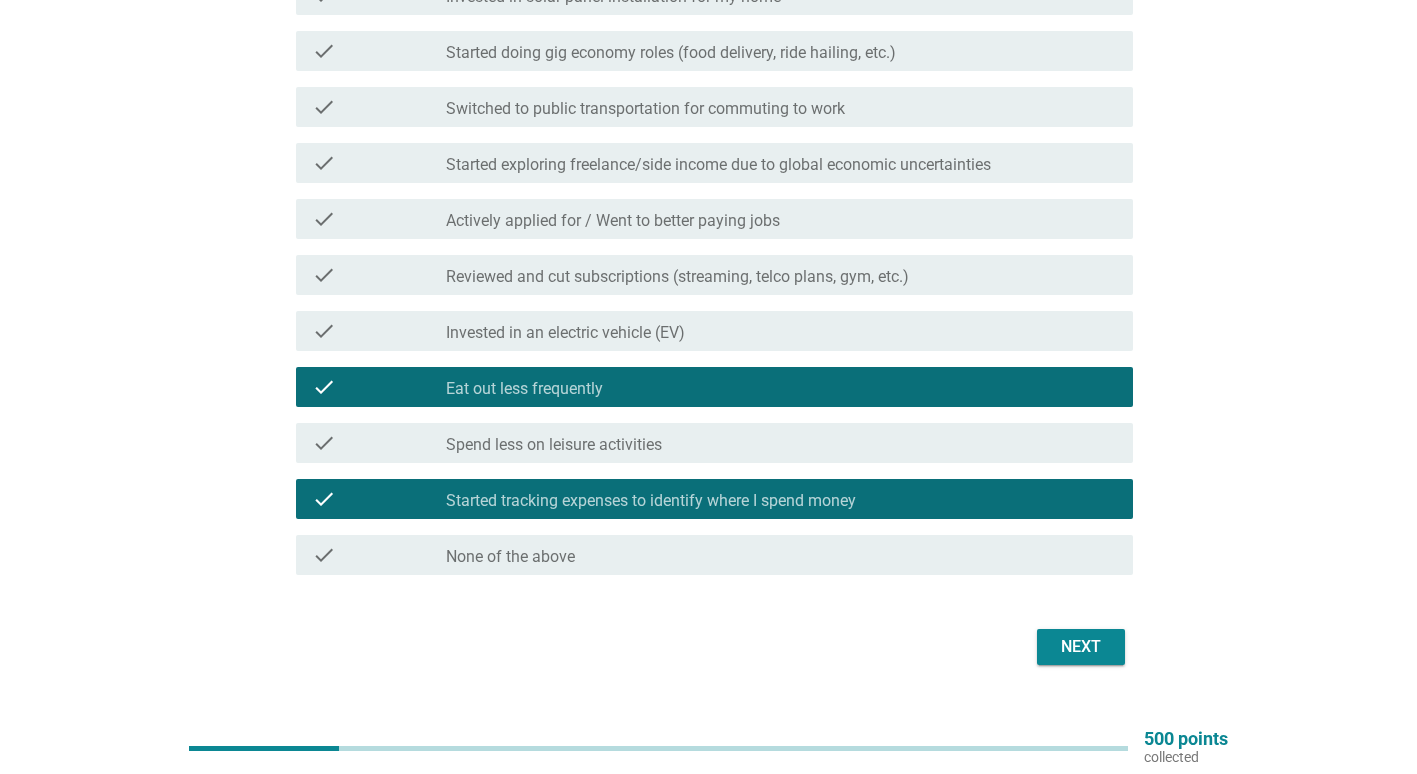 click on "check     check_box_outline_blank Eat out less frequently" at bounding box center (714, 387) 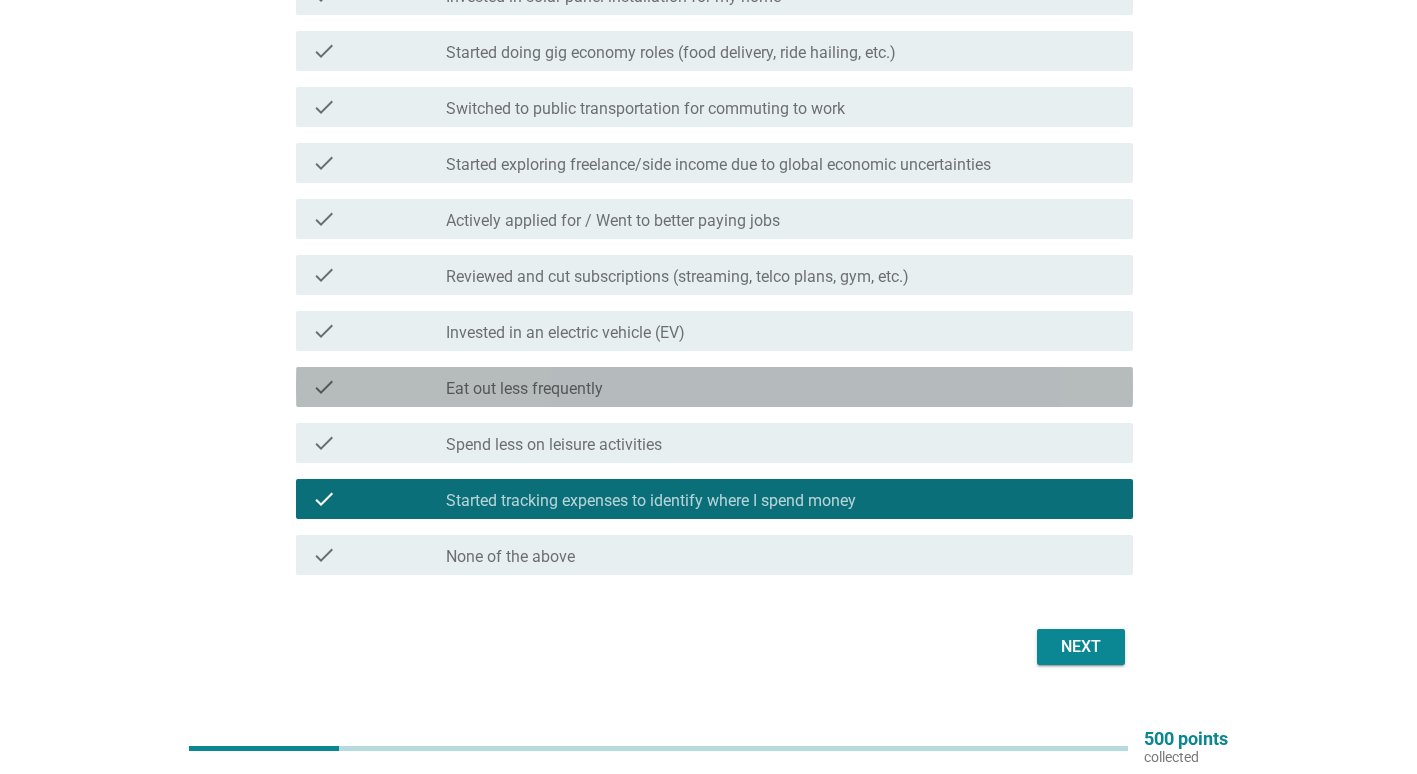 click on "check_box_outline_blank Eat out less frequently" at bounding box center [781, 387] 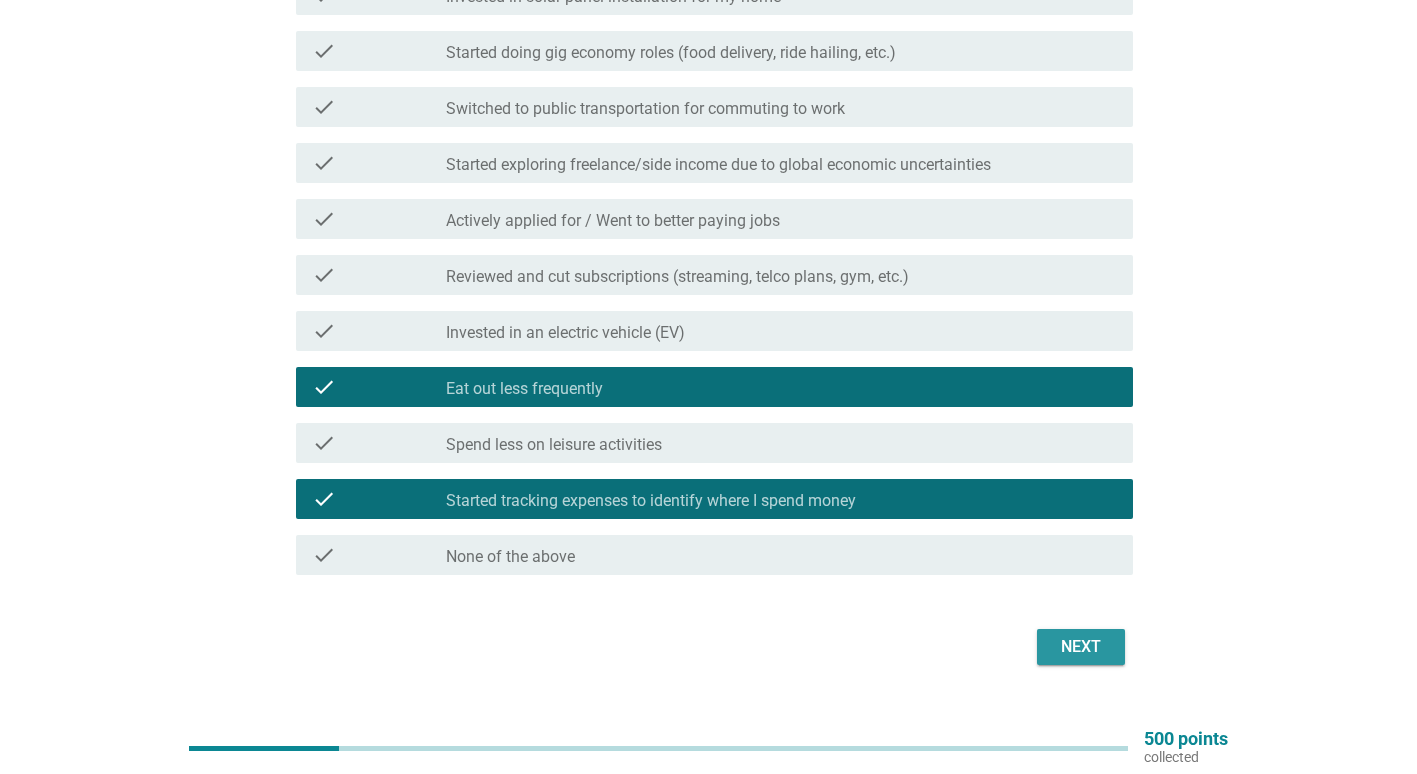 click on "Next" at bounding box center (1081, 647) 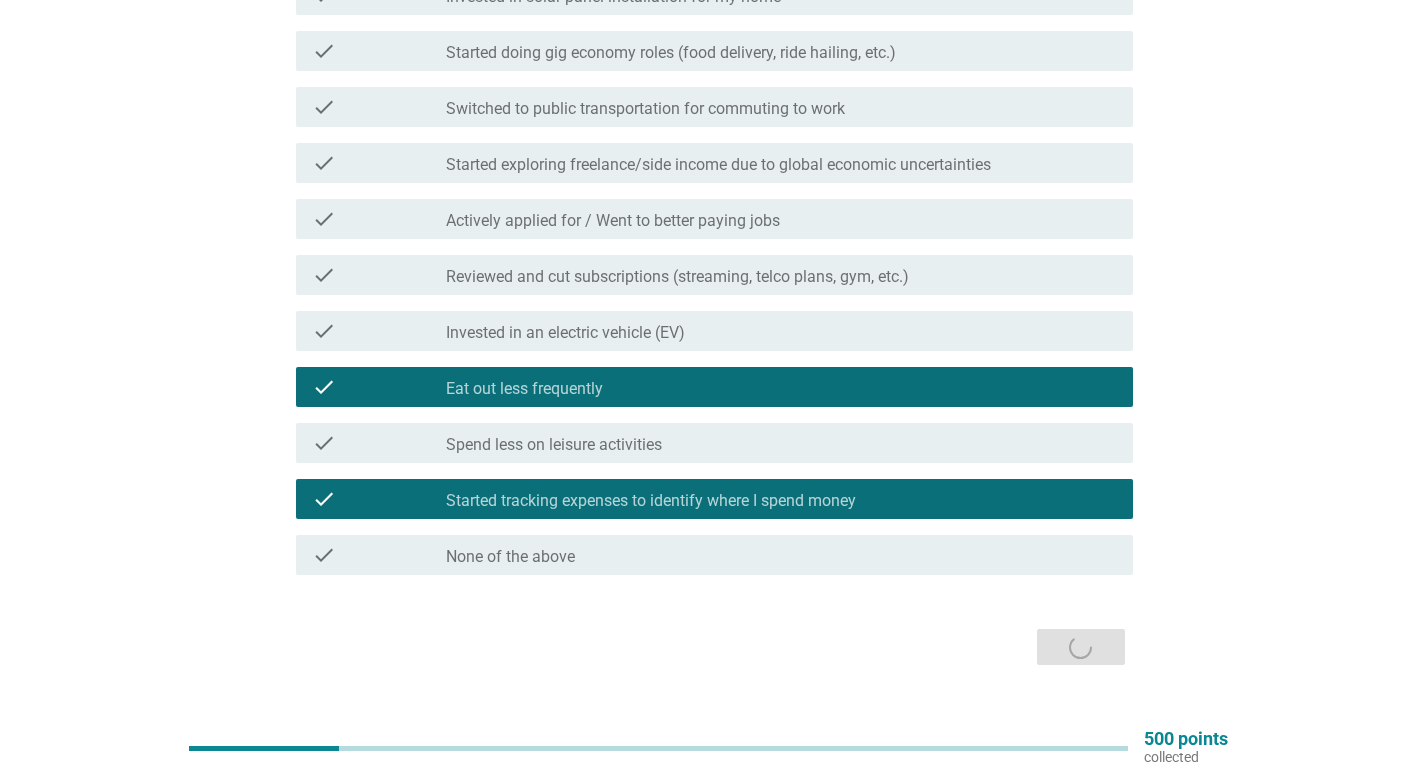 scroll, scrollTop: 0, scrollLeft: 0, axis: both 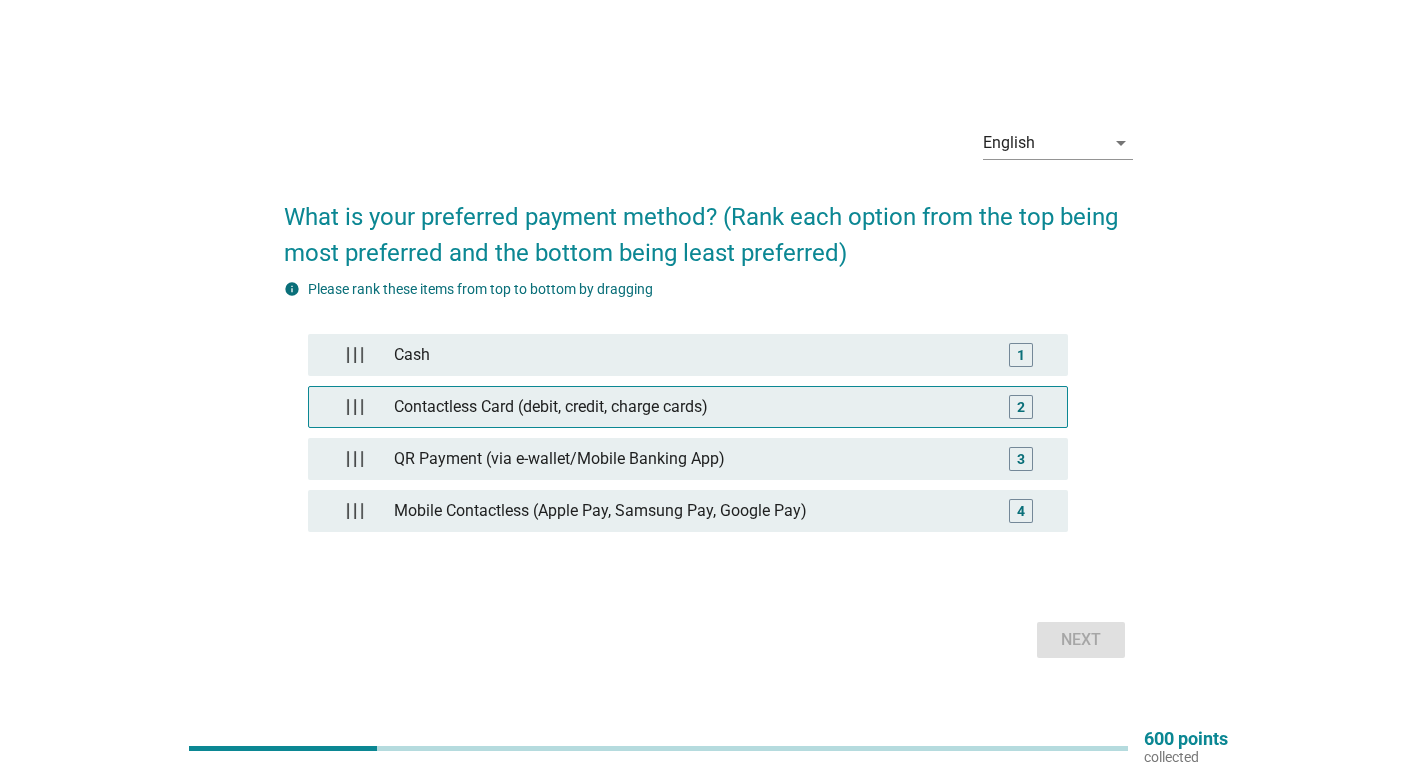 click on "Contactless Card (debit, credit, charge cards)" at bounding box center (688, 407) 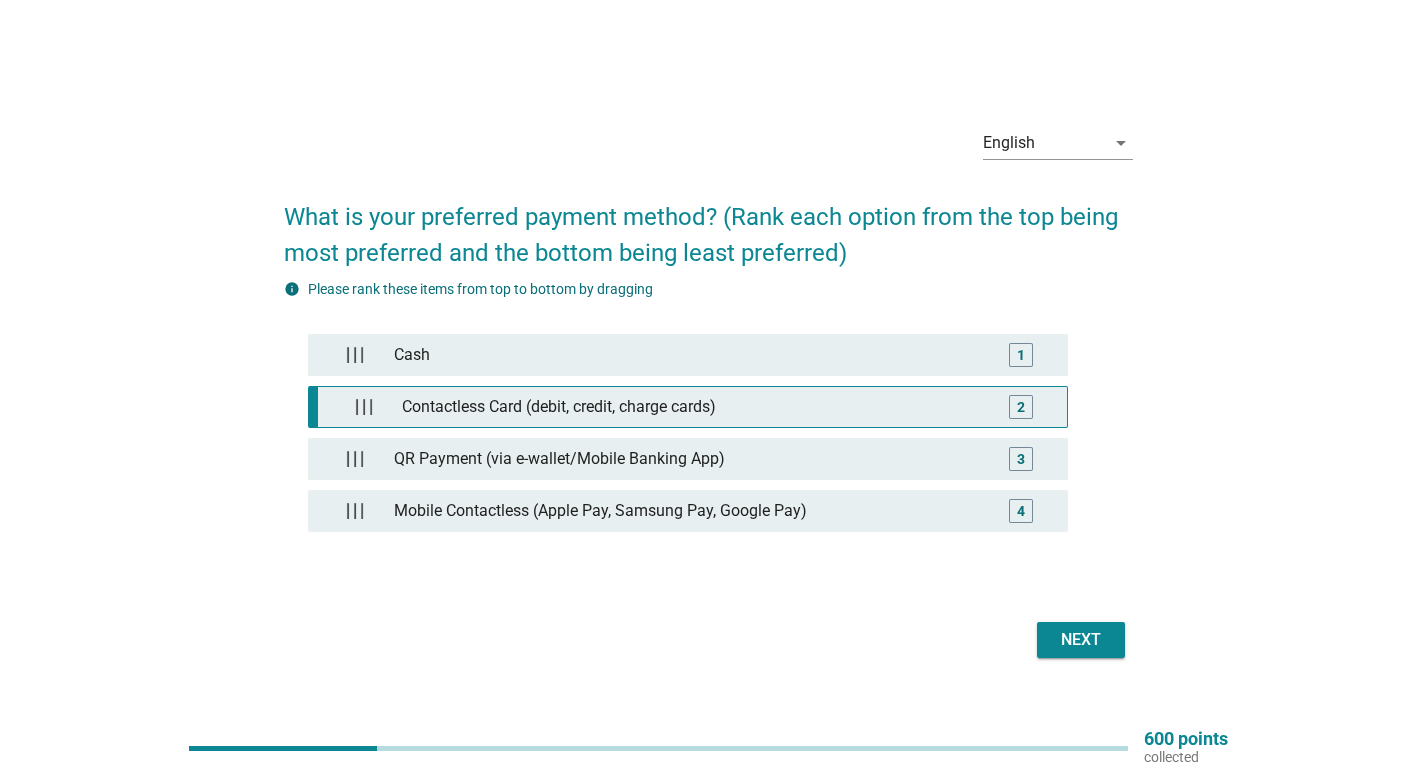 type 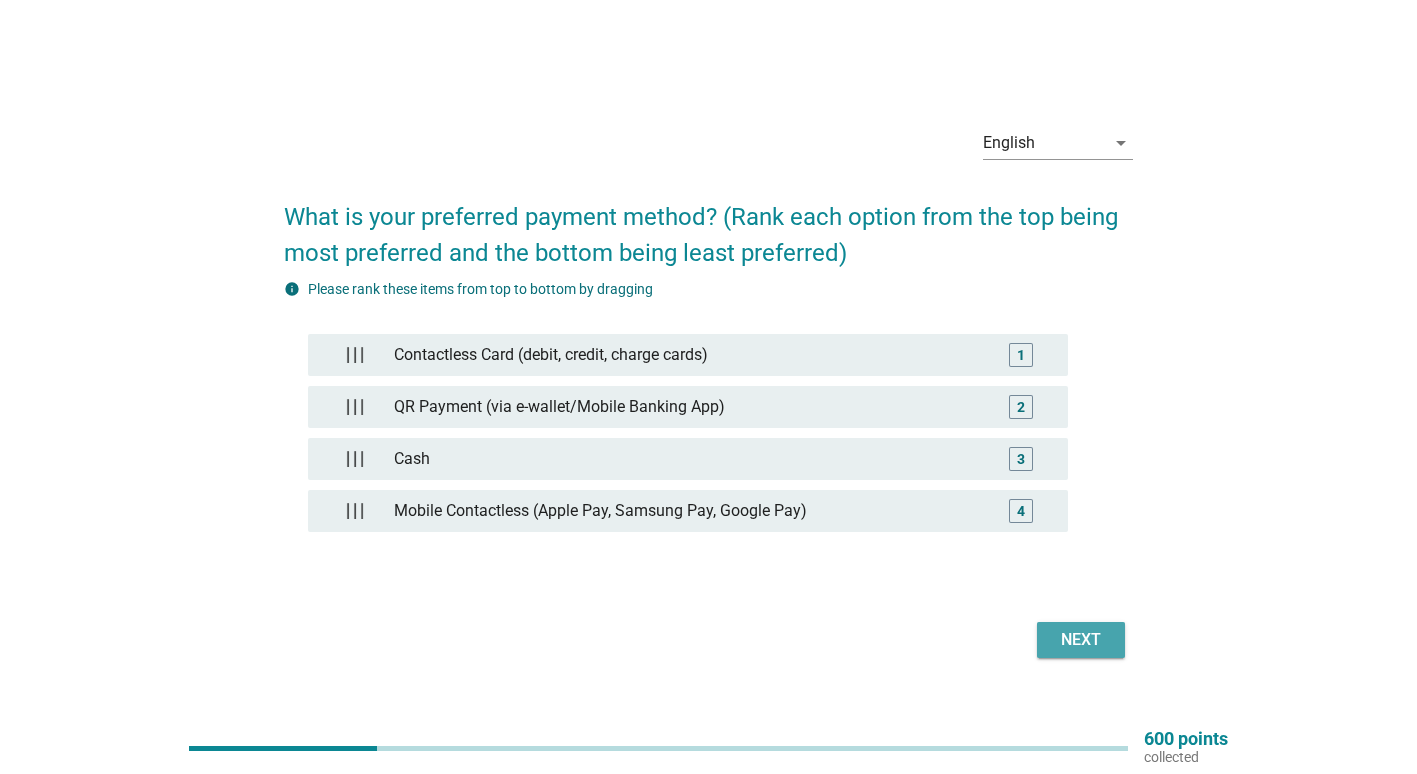 click on "Next" at bounding box center [1081, 640] 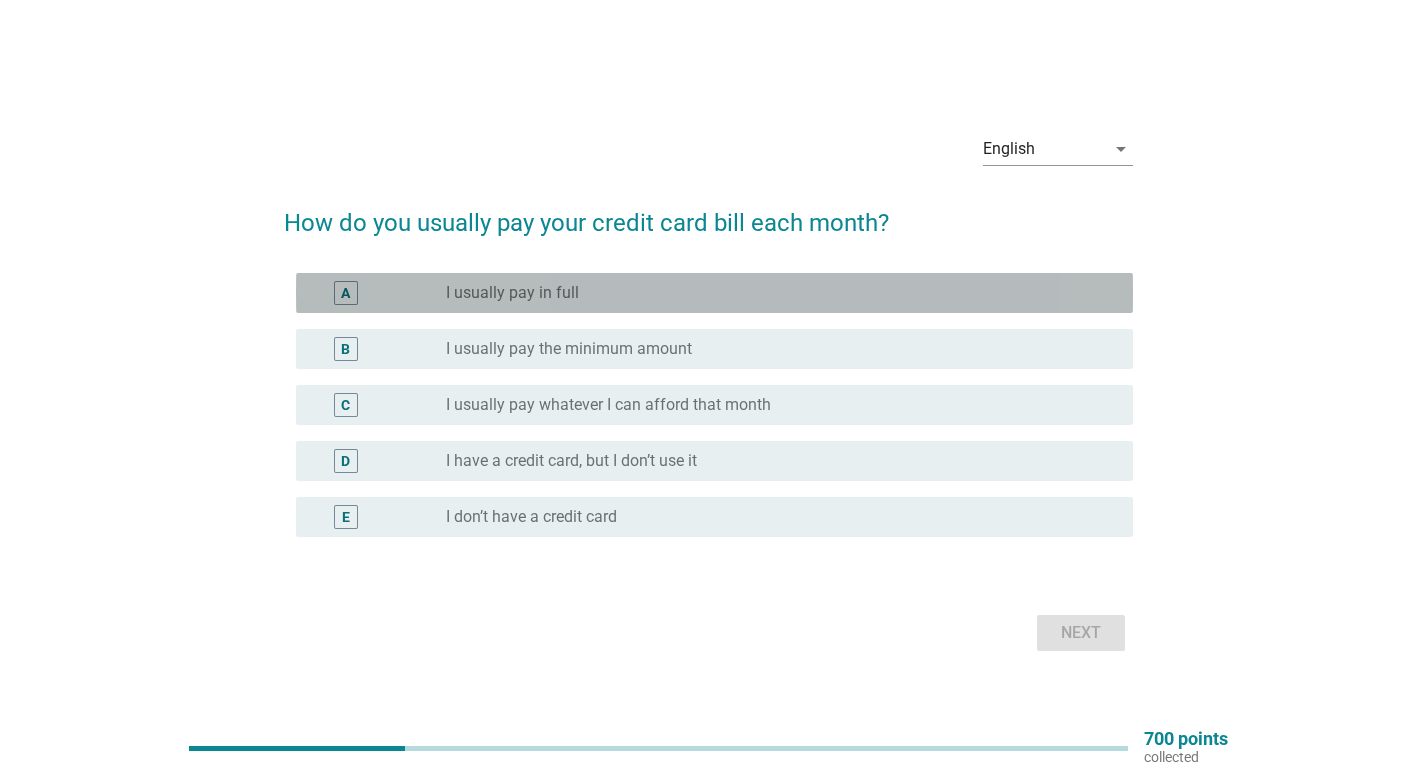 click on "I usually pay in full" at bounding box center (512, 293) 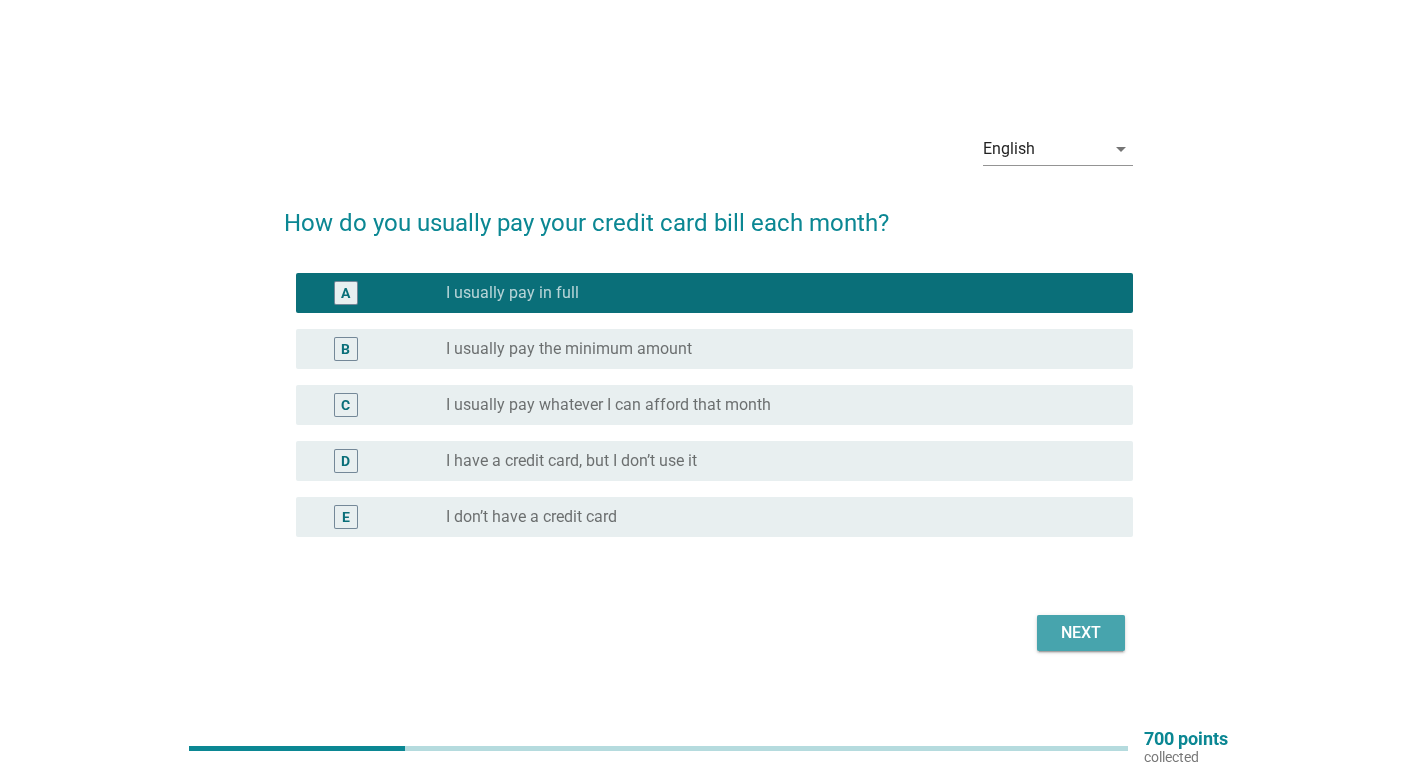 click on "Next" at bounding box center [1081, 633] 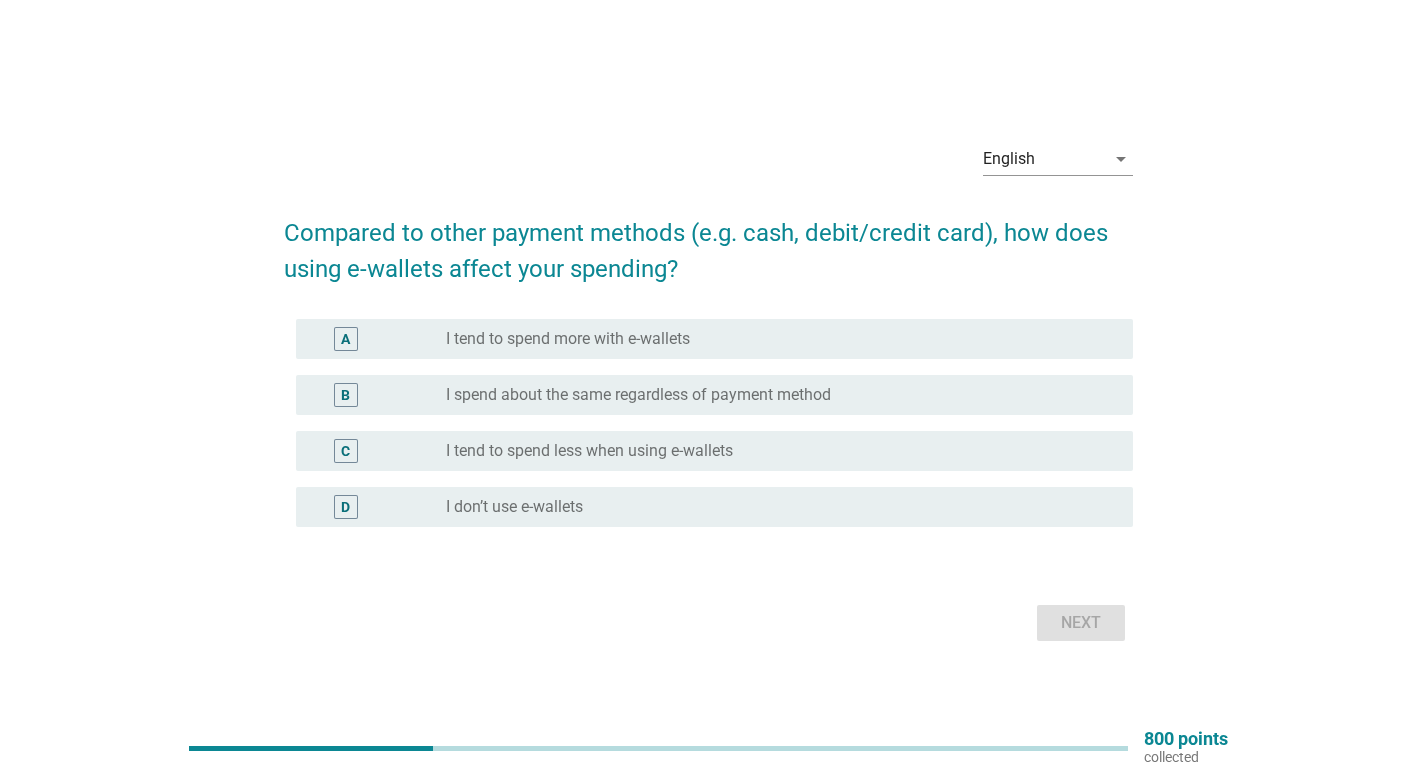click on "I spend about the same regardless of payment method" at bounding box center [638, 395] 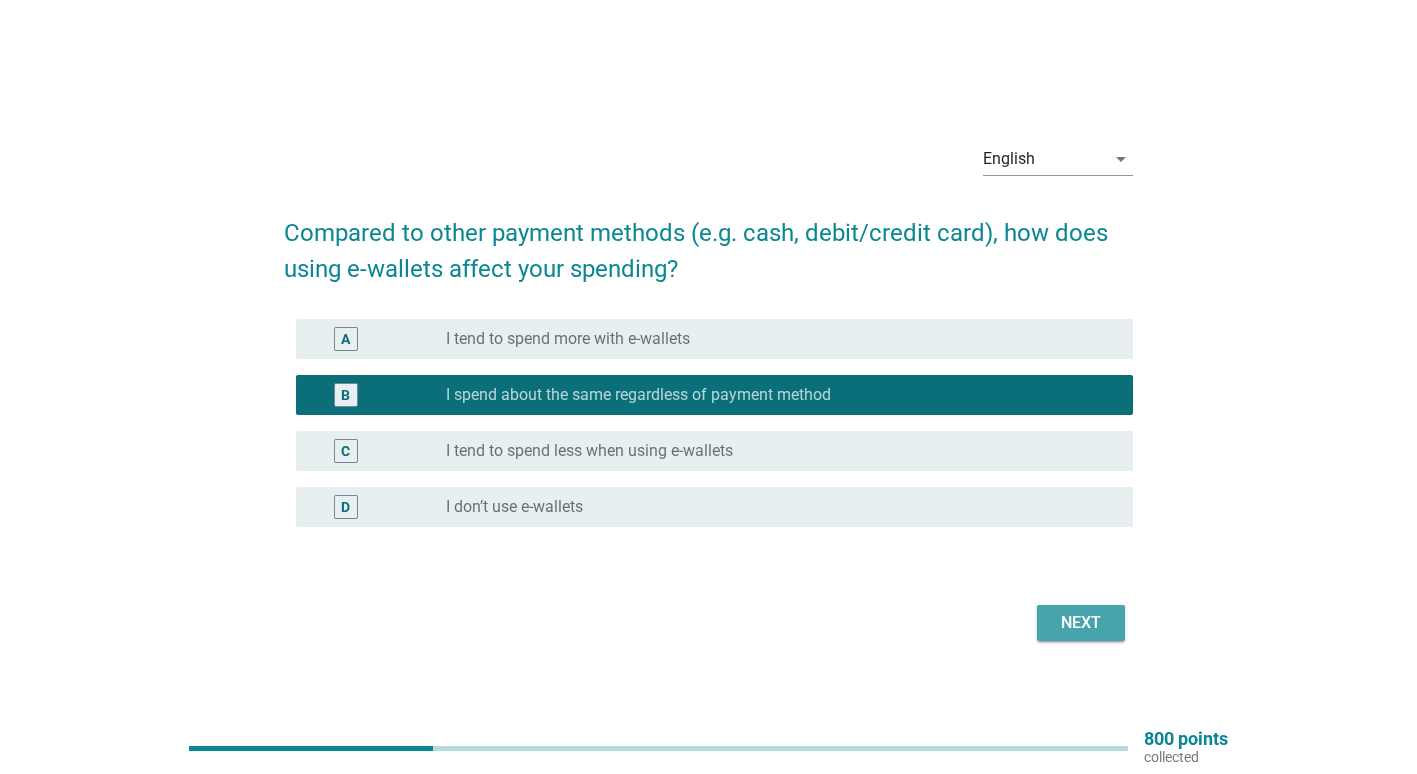 click on "Next" at bounding box center (1081, 623) 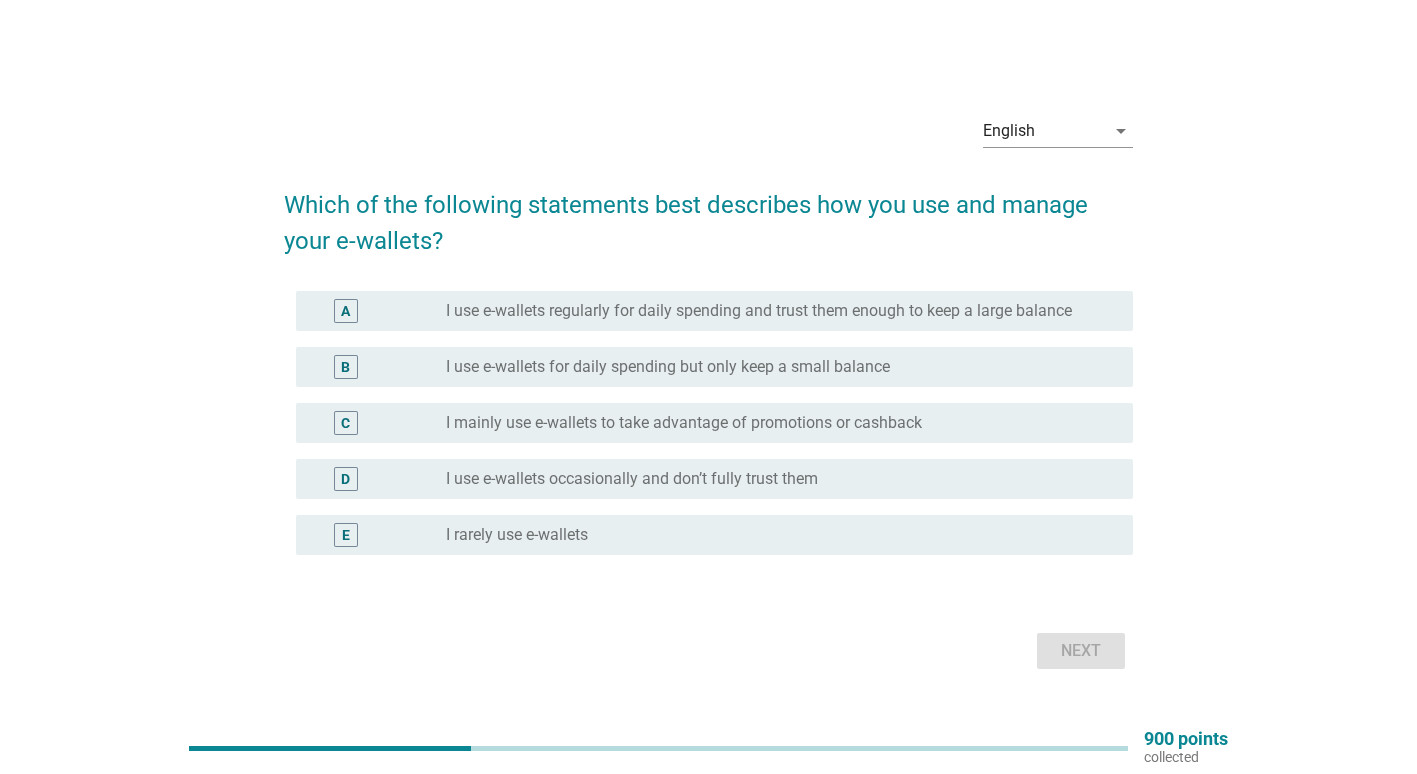 click on "I use e-wallets occasionally and don’t fully trust them" at bounding box center (632, 479) 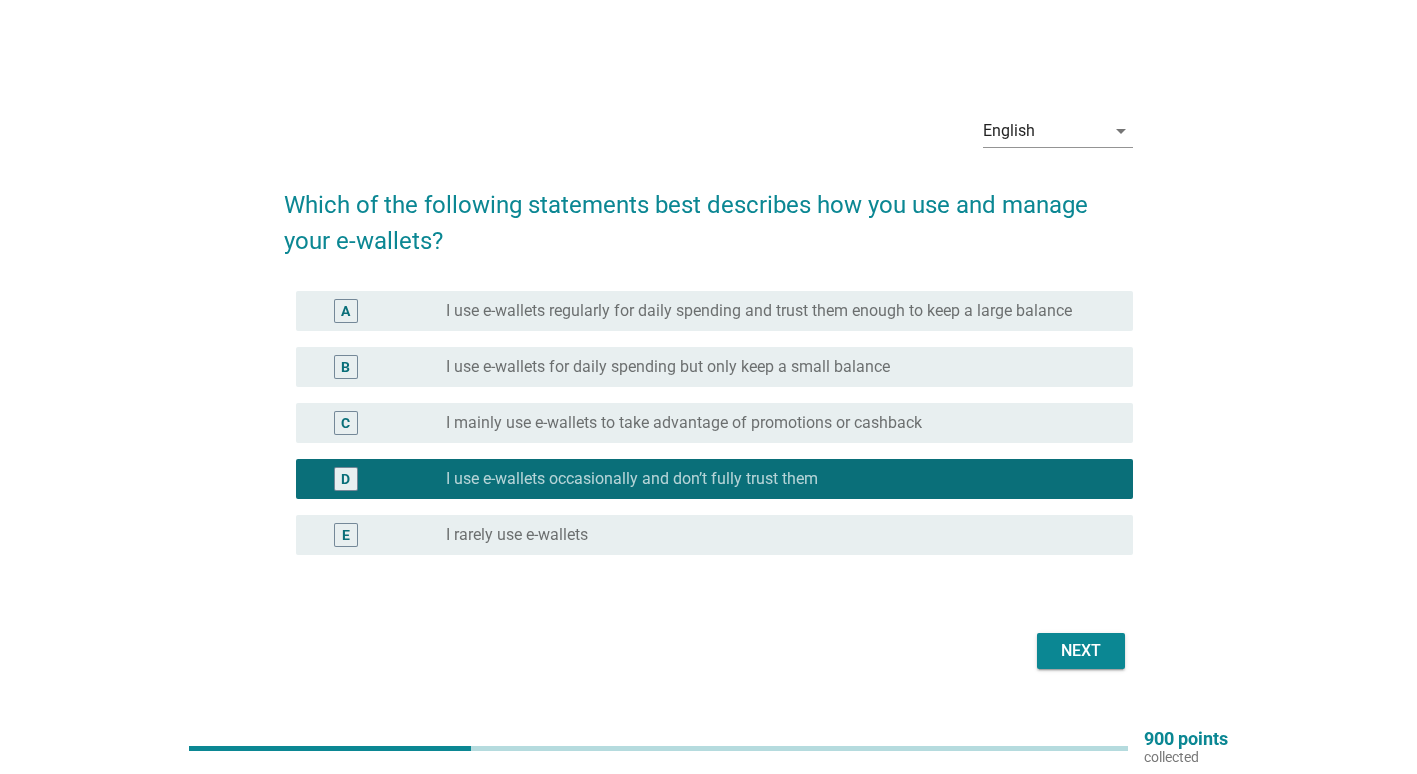 click on "I use e-wallets occasionally and don’t fully trust them" at bounding box center [632, 479] 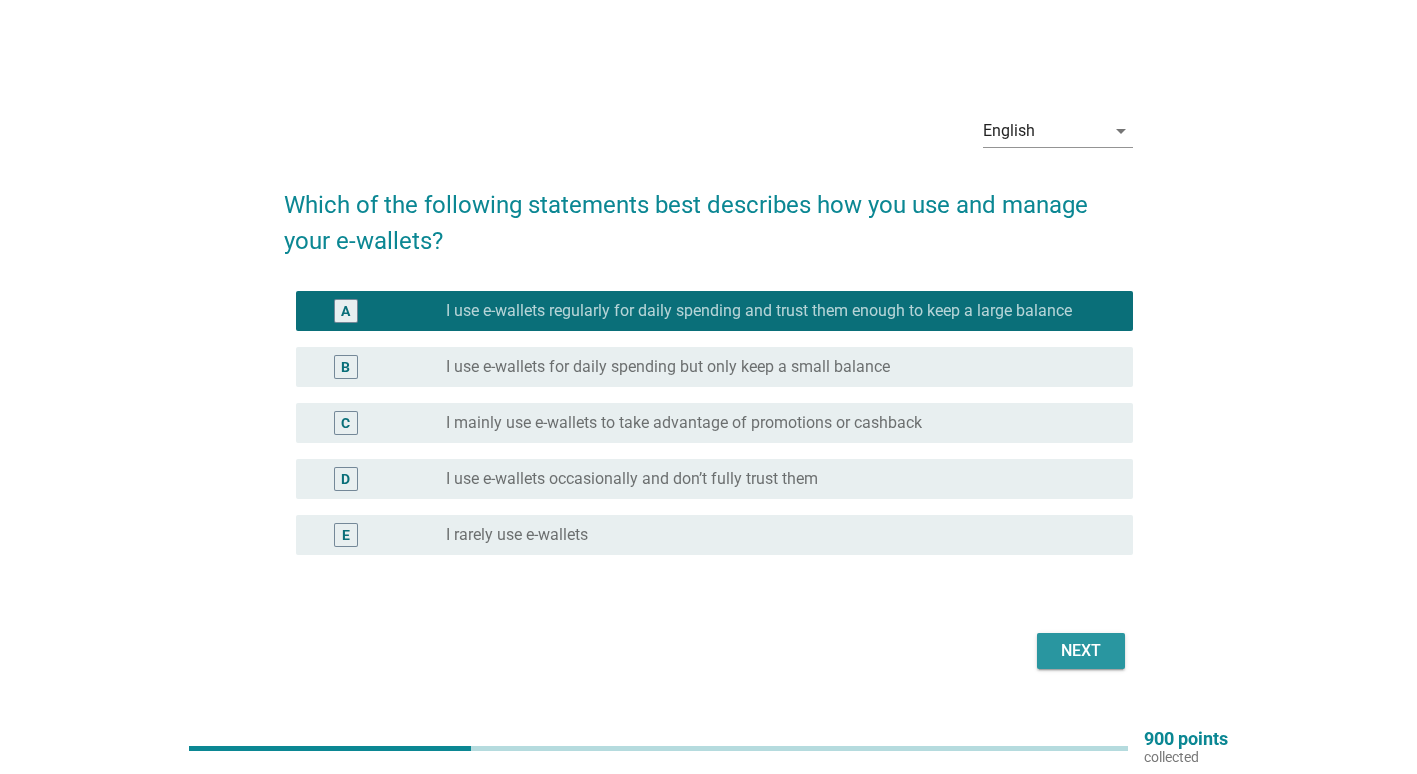 click on "Next" at bounding box center [1081, 651] 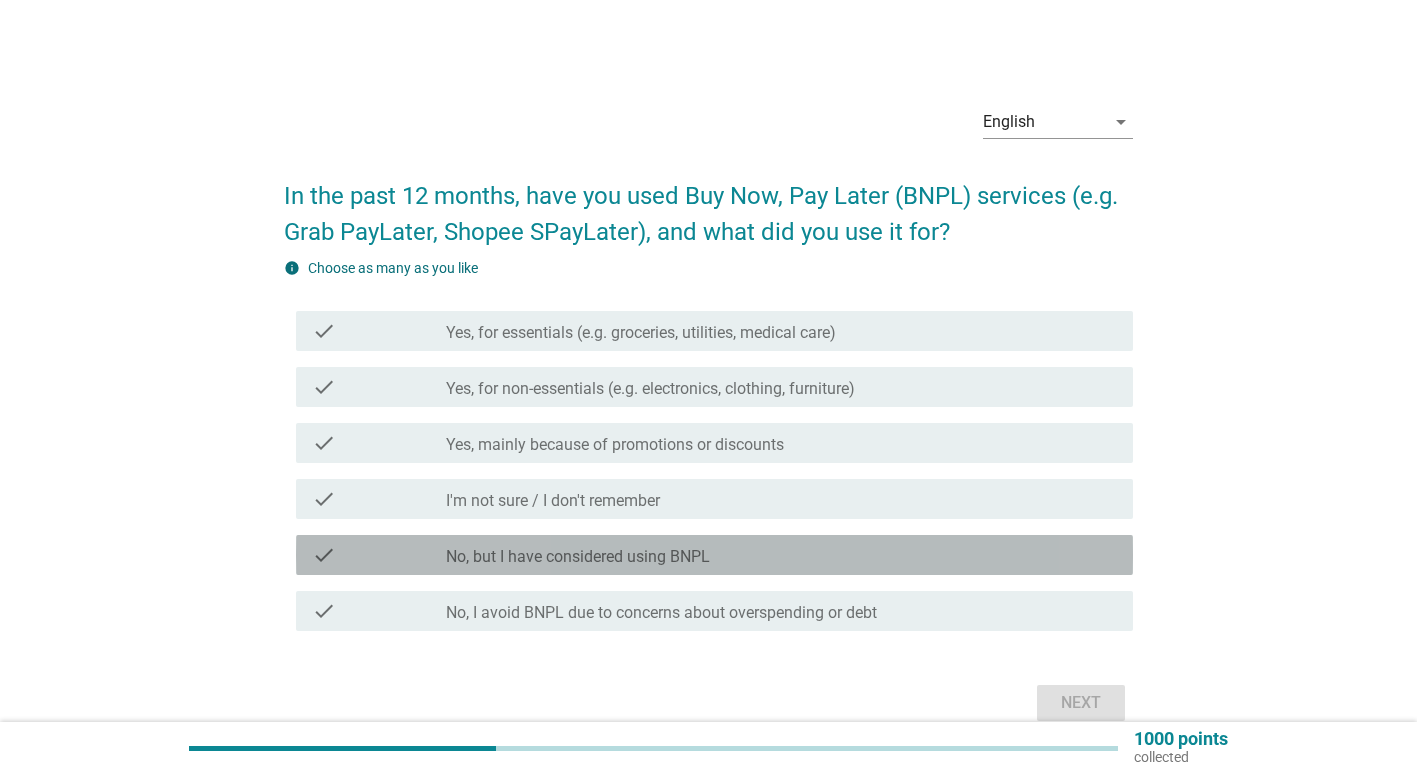 click on "No, but I have considered using BNPL" at bounding box center (578, 557) 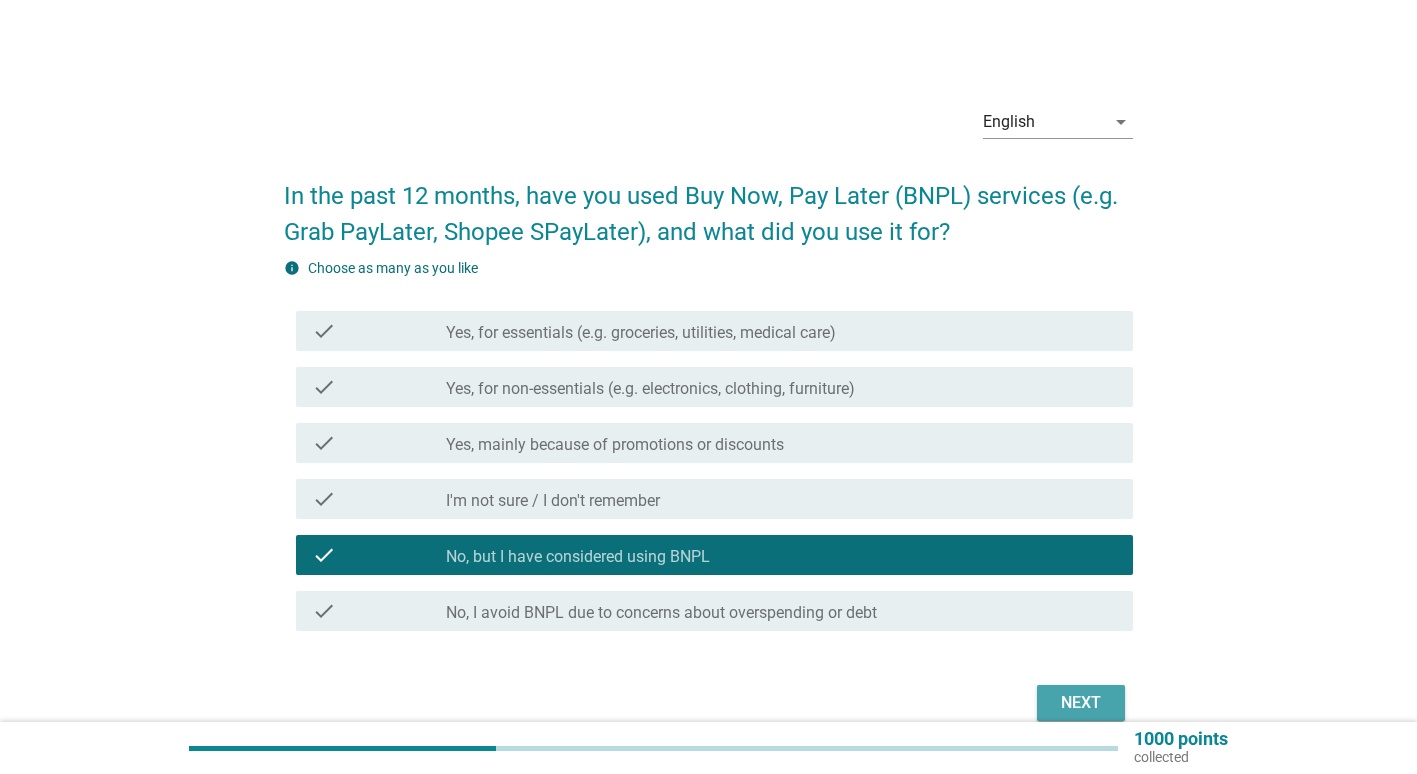 click on "Next" at bounding box center (1081, 703) 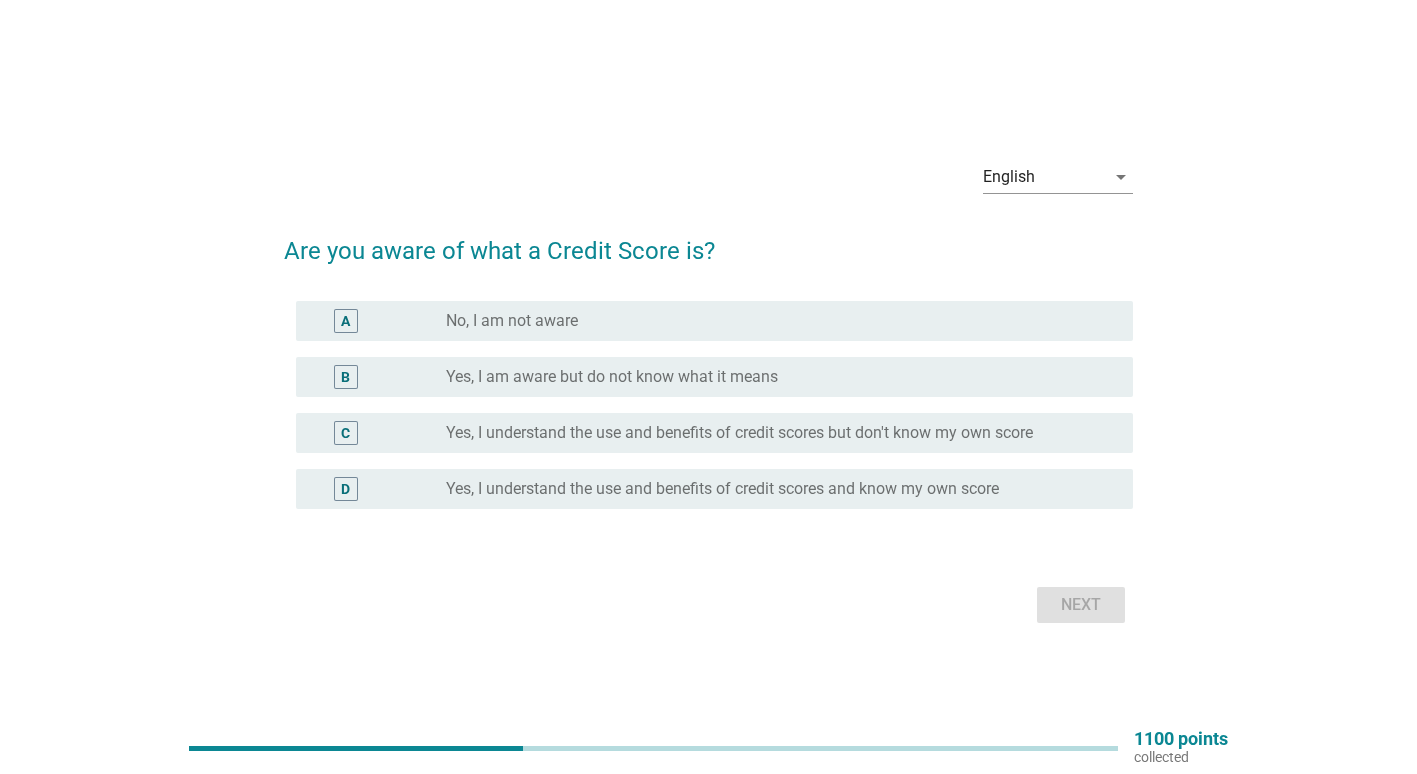 click on "Yes, I understand the use and benefits of credit scores but don't know my own score" at bounding box center (739, 433) 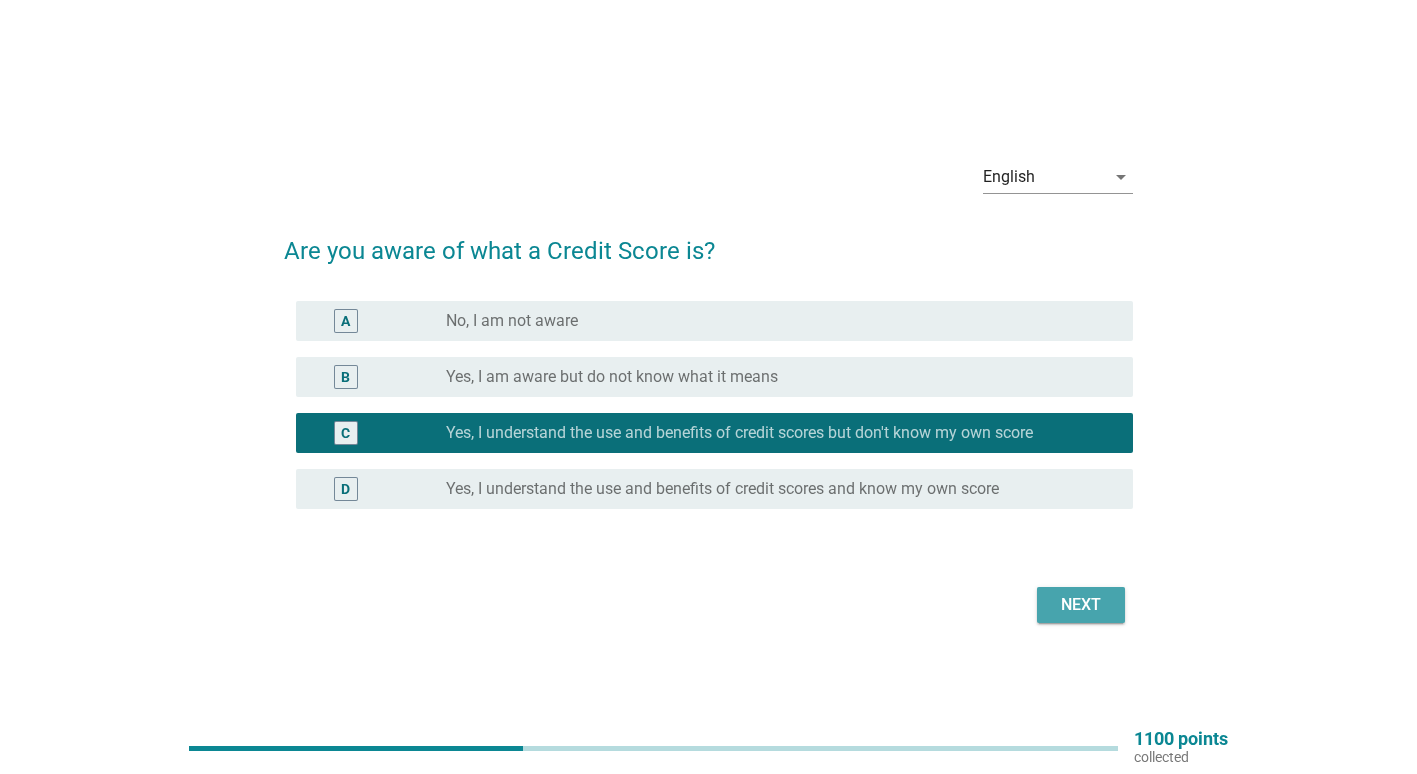 click on "Next" at bounding box center [1081, 605] 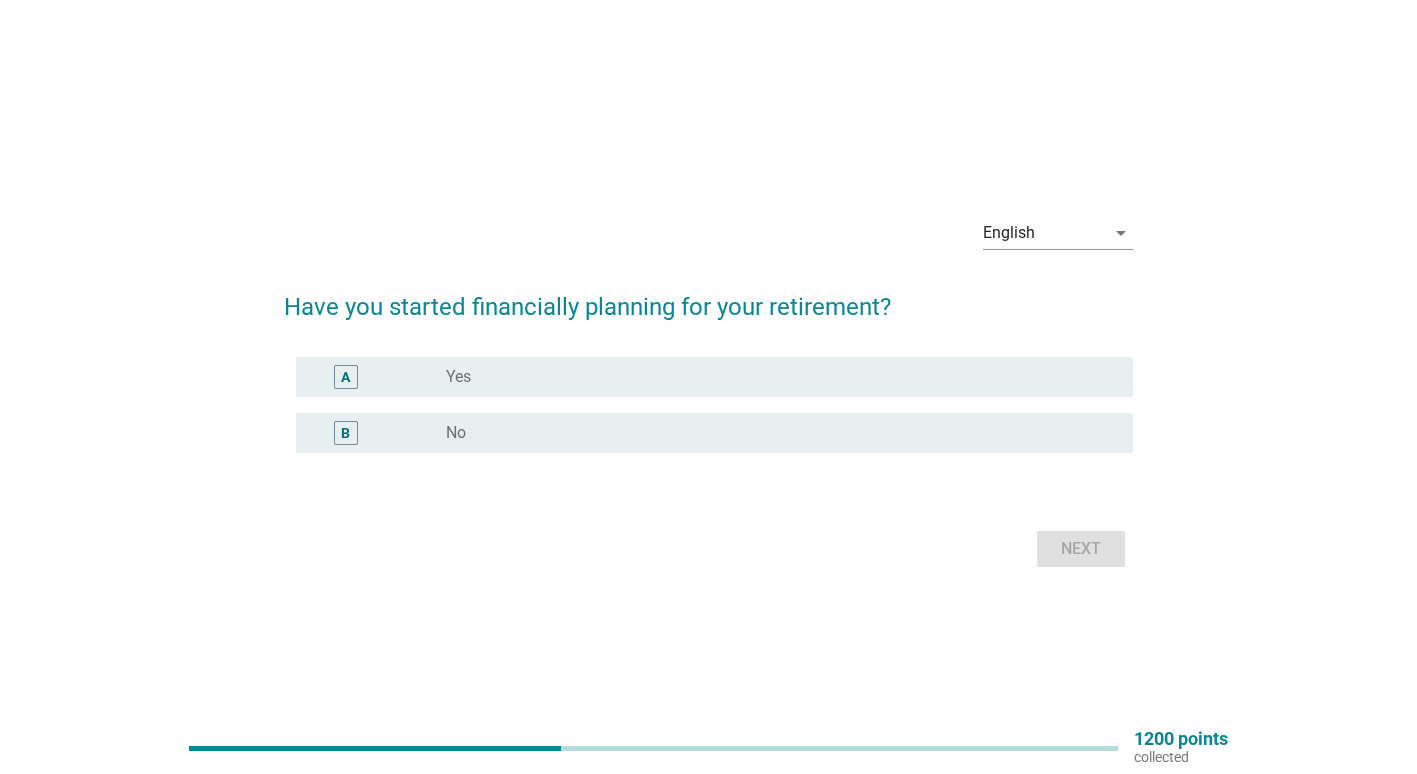 click on "radio_button_unchecked No" at bounding box center [773, 433] 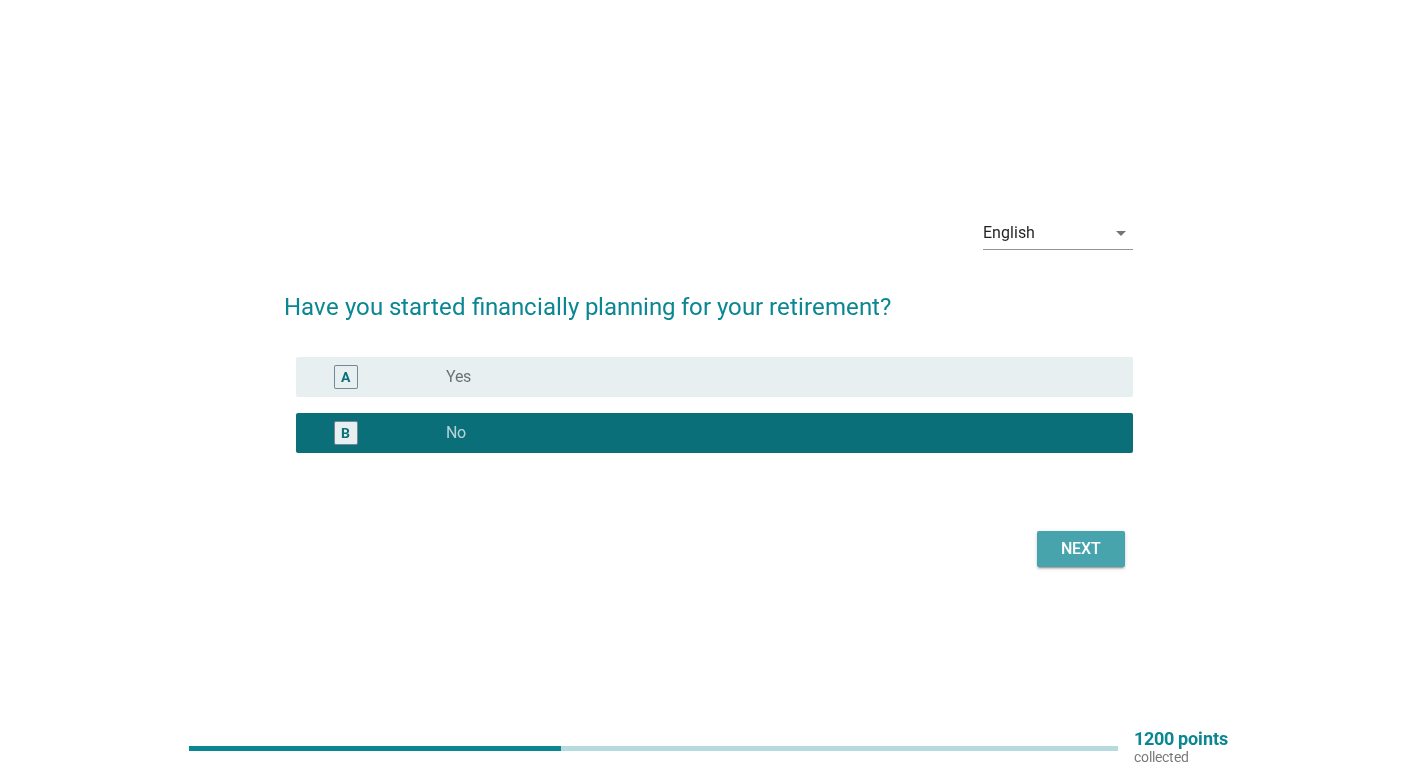 click on "Next" at bounding box center (1081, 549) 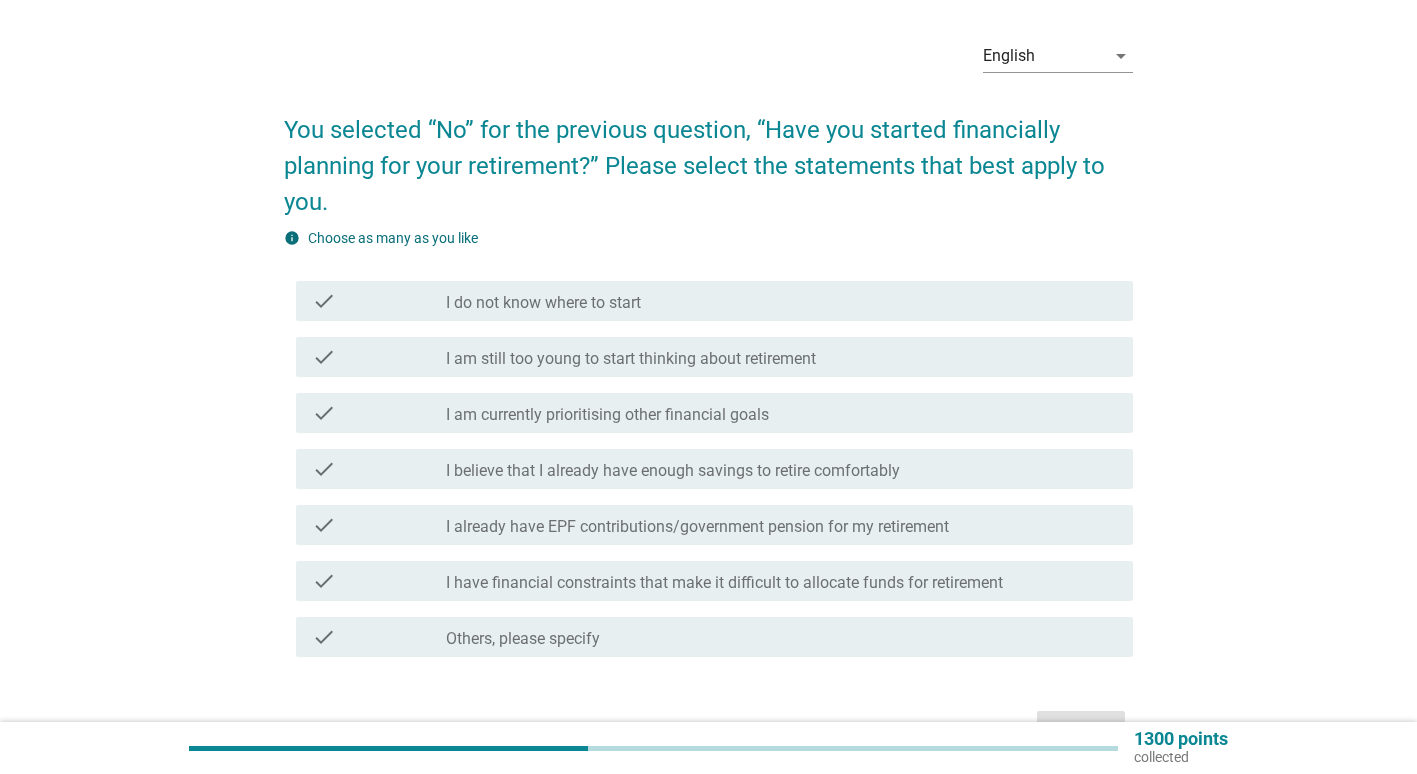 scroll, scrollTop: 100, scrollLeft: 0, axis: vertical 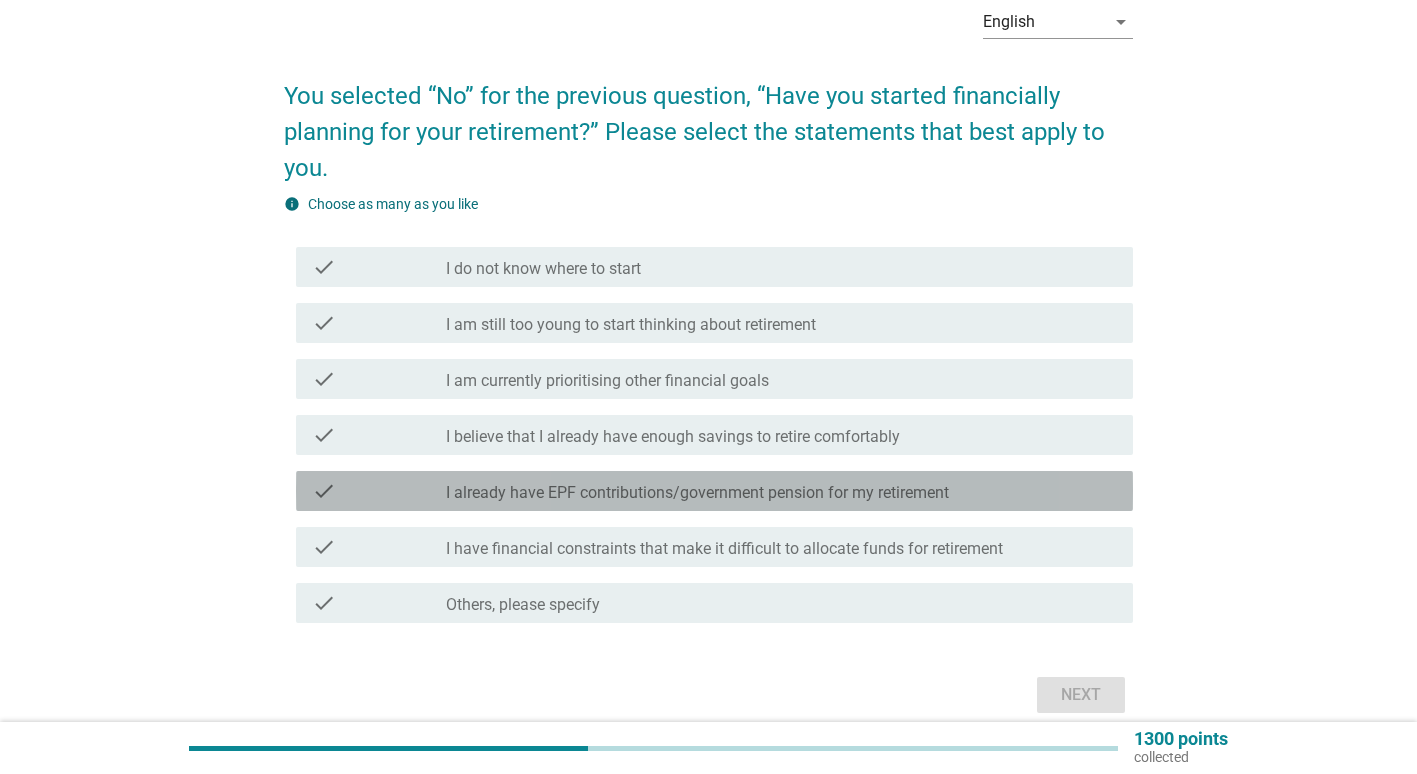 click on "I already have EPF contributions/government pension for my retirement" at bounding box center (697, 493) 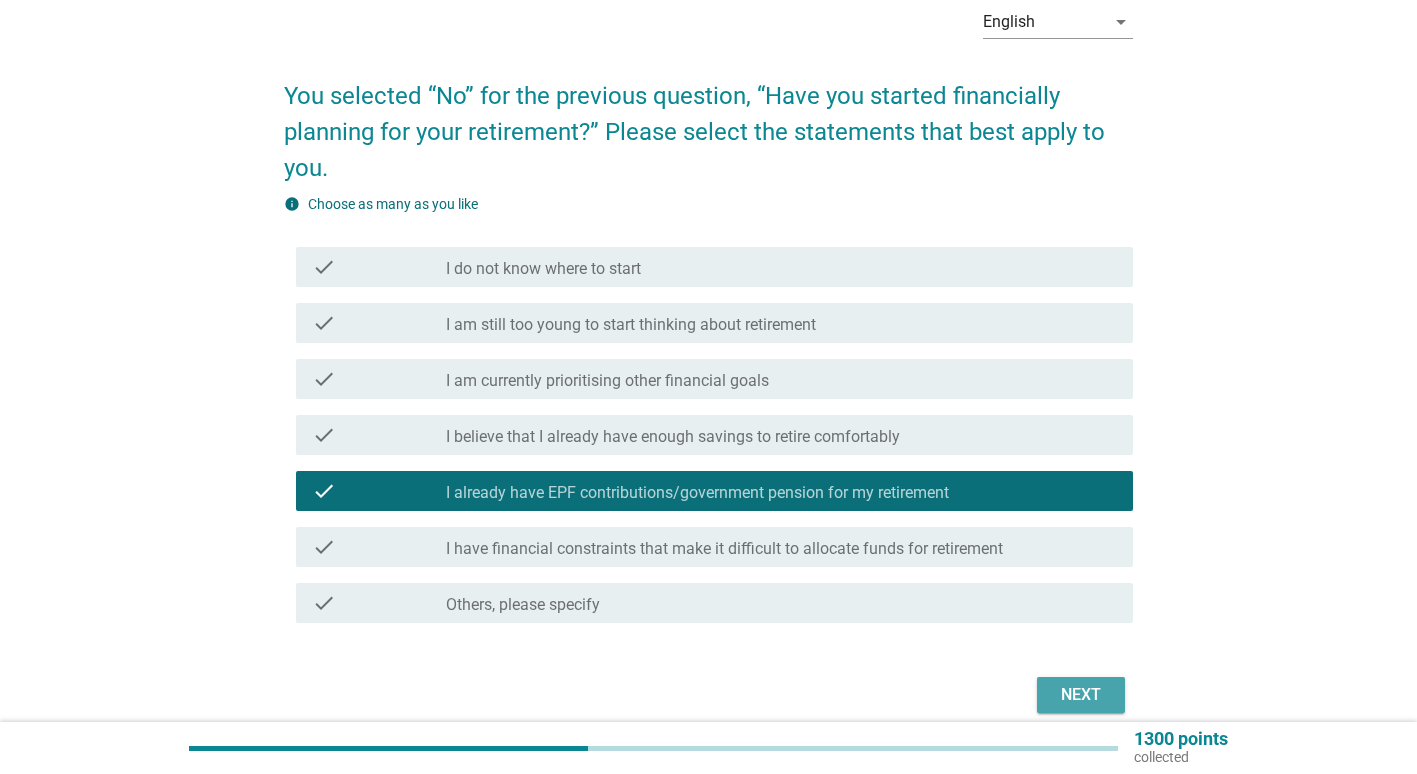 click on "Next" at bounding box center (1081, 695) 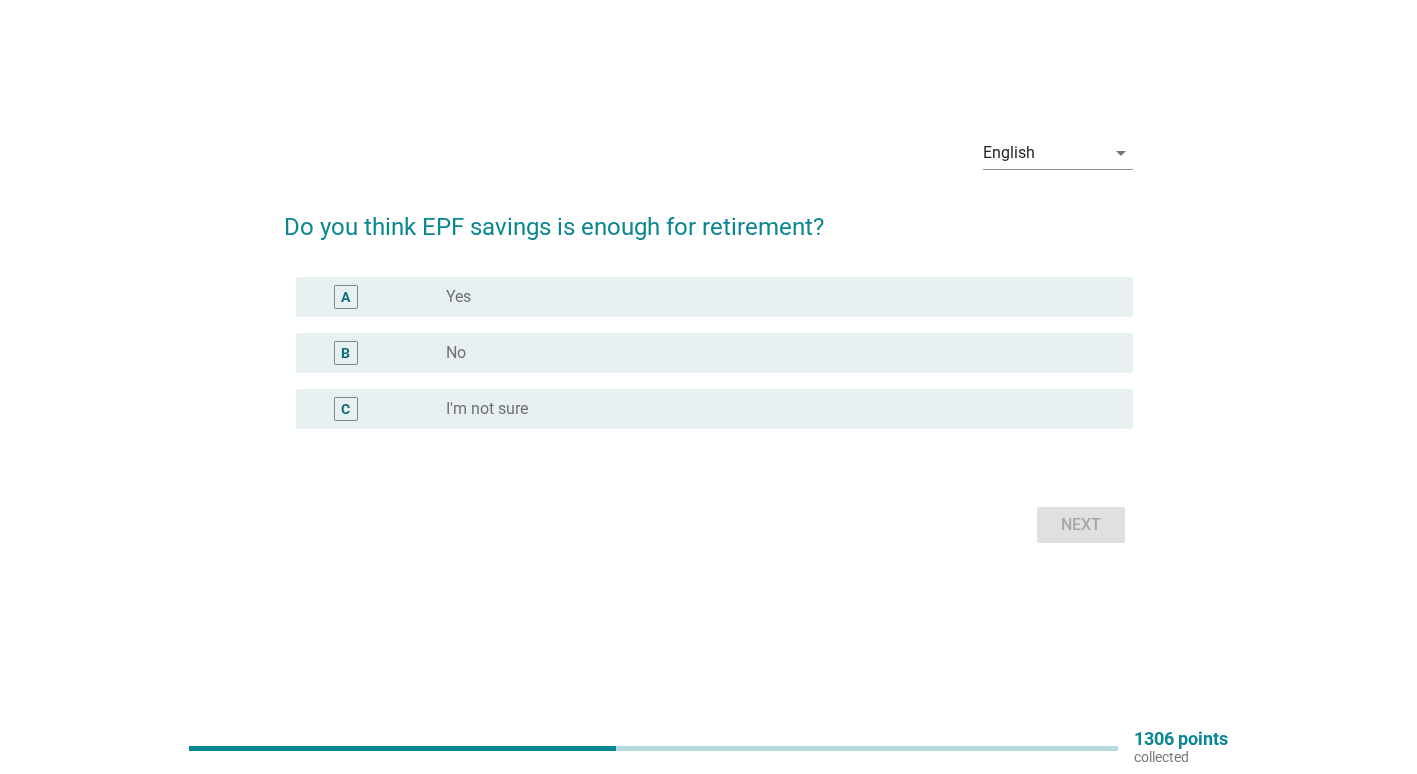 scroll, scrollTop: 0, scrollLeft: 0, axis: both 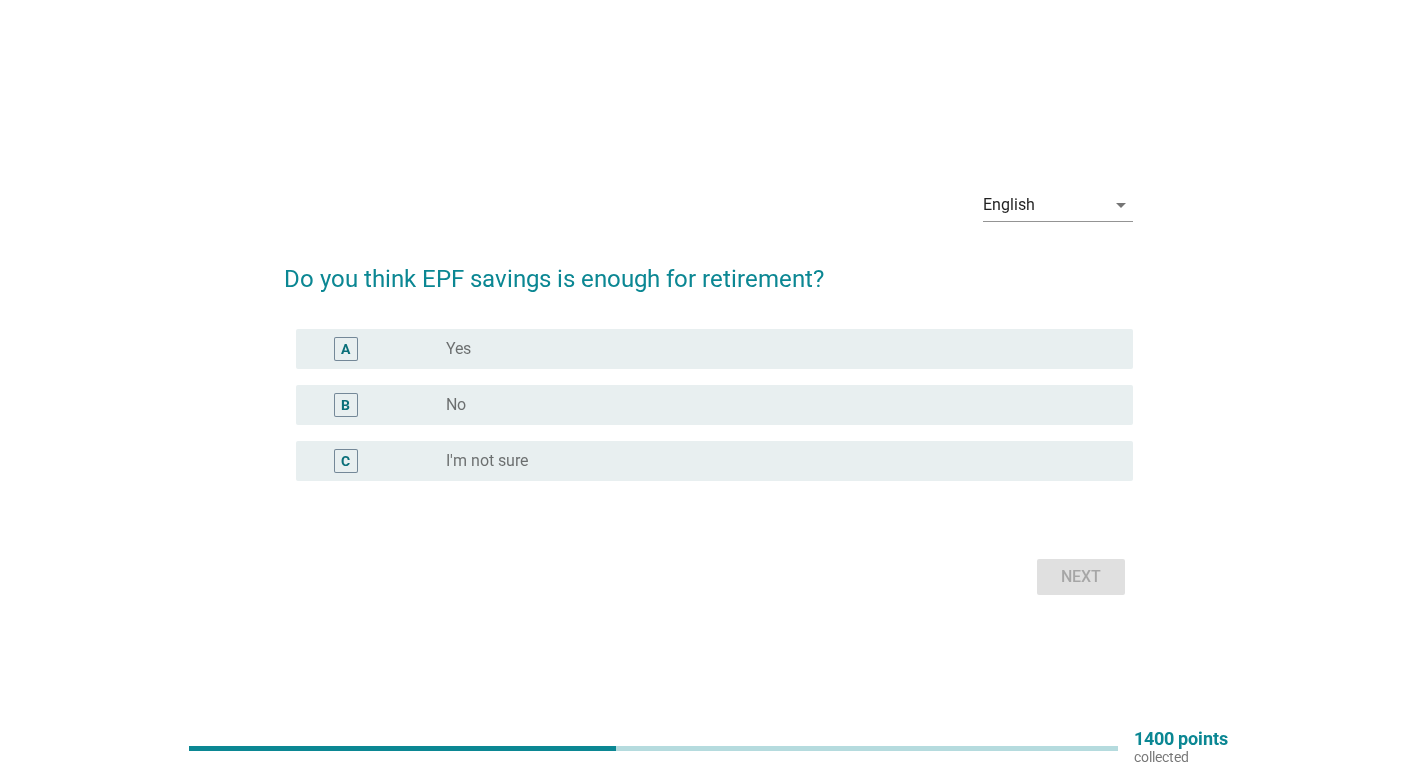 click on "radio_button_unchecked No" at bounding box center [773, 405] 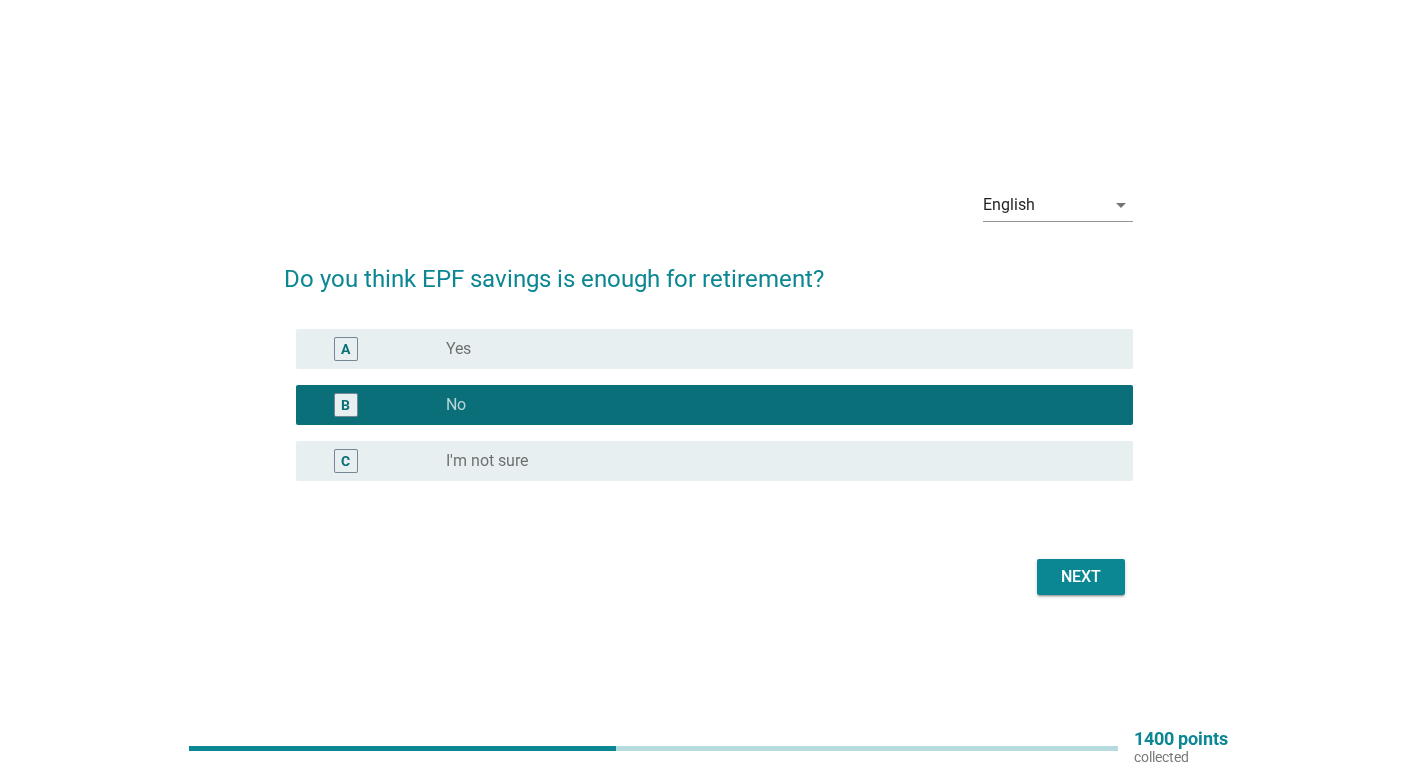 click on "radio_button_unchecked I'm not sure" at bounding box center [773, 461] 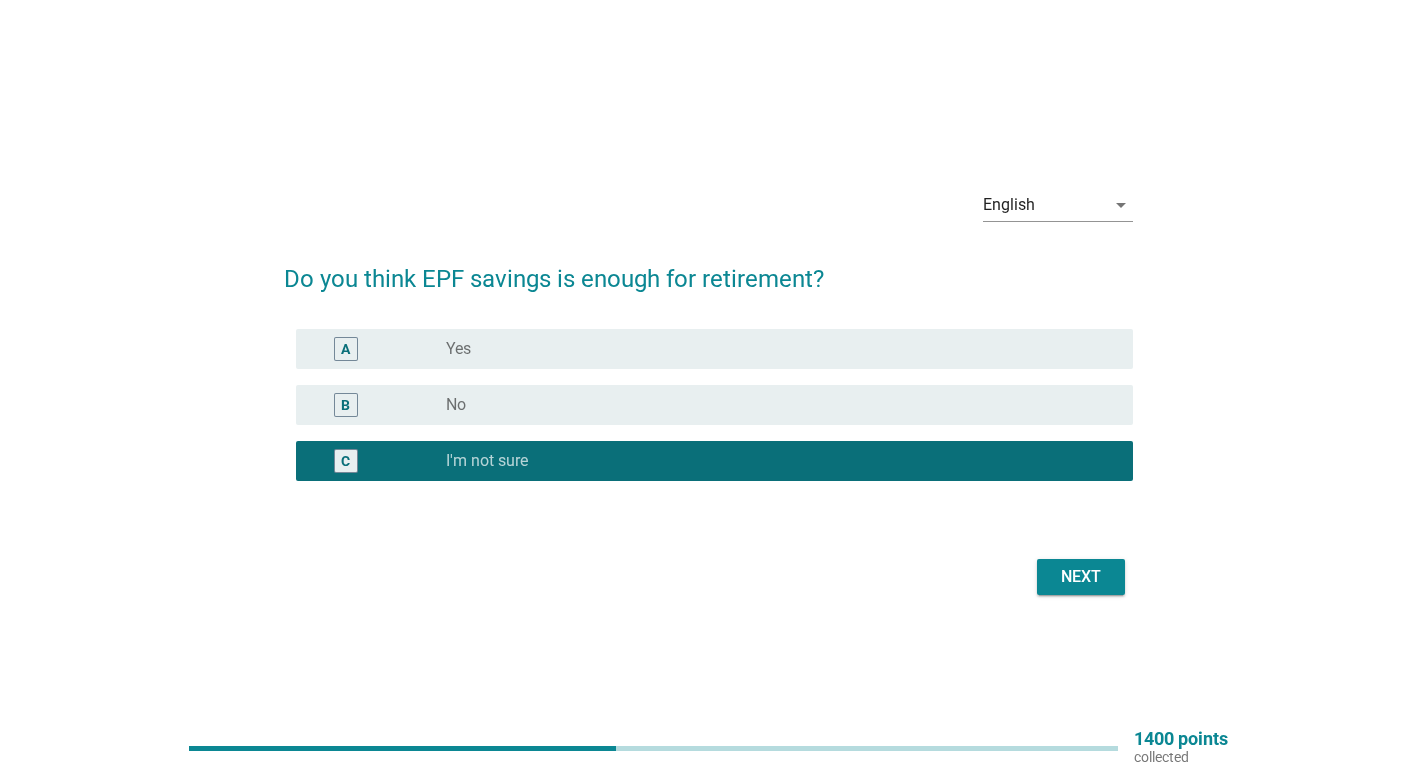 click on "Next" at bounding box center (1081, 577) 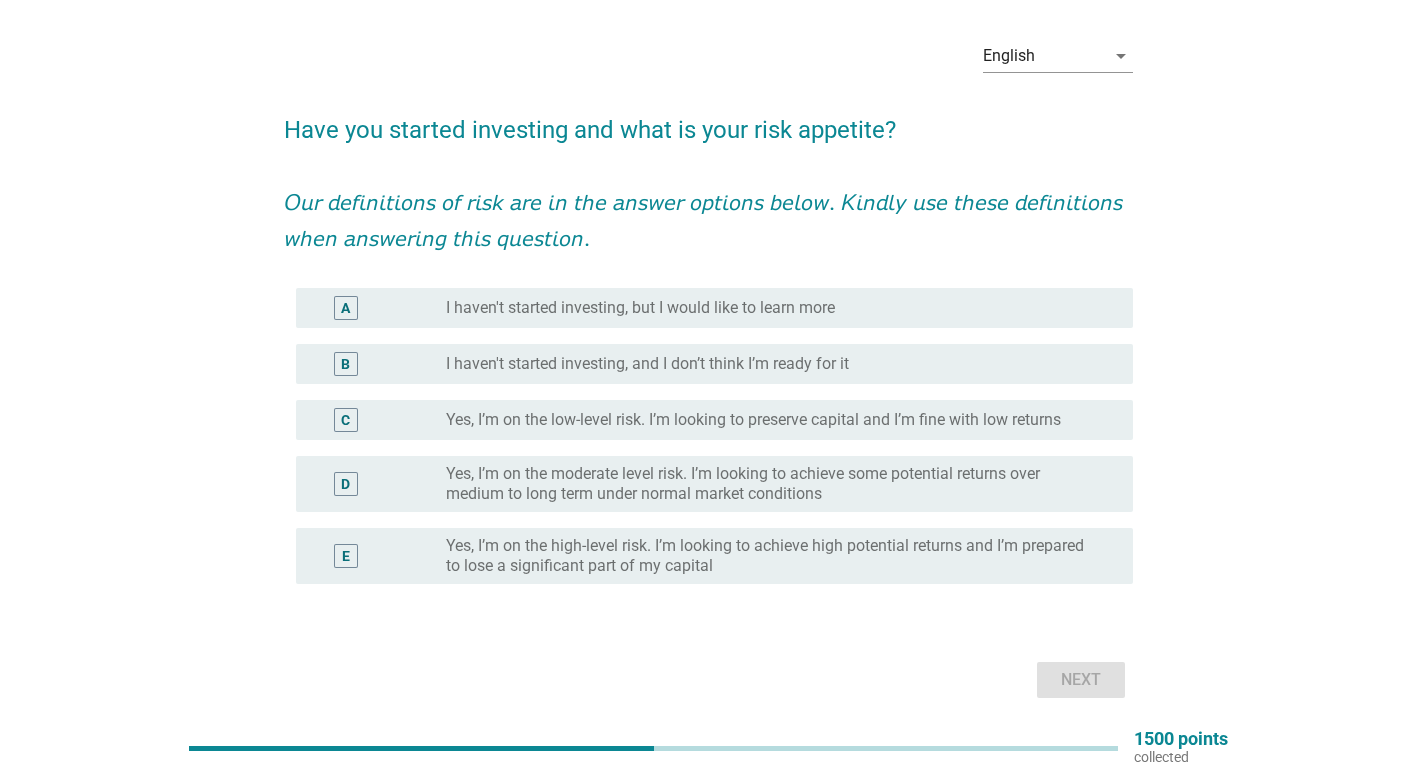 scroll, scrollTop: 100, scrollLeft: 0, axis: vertical 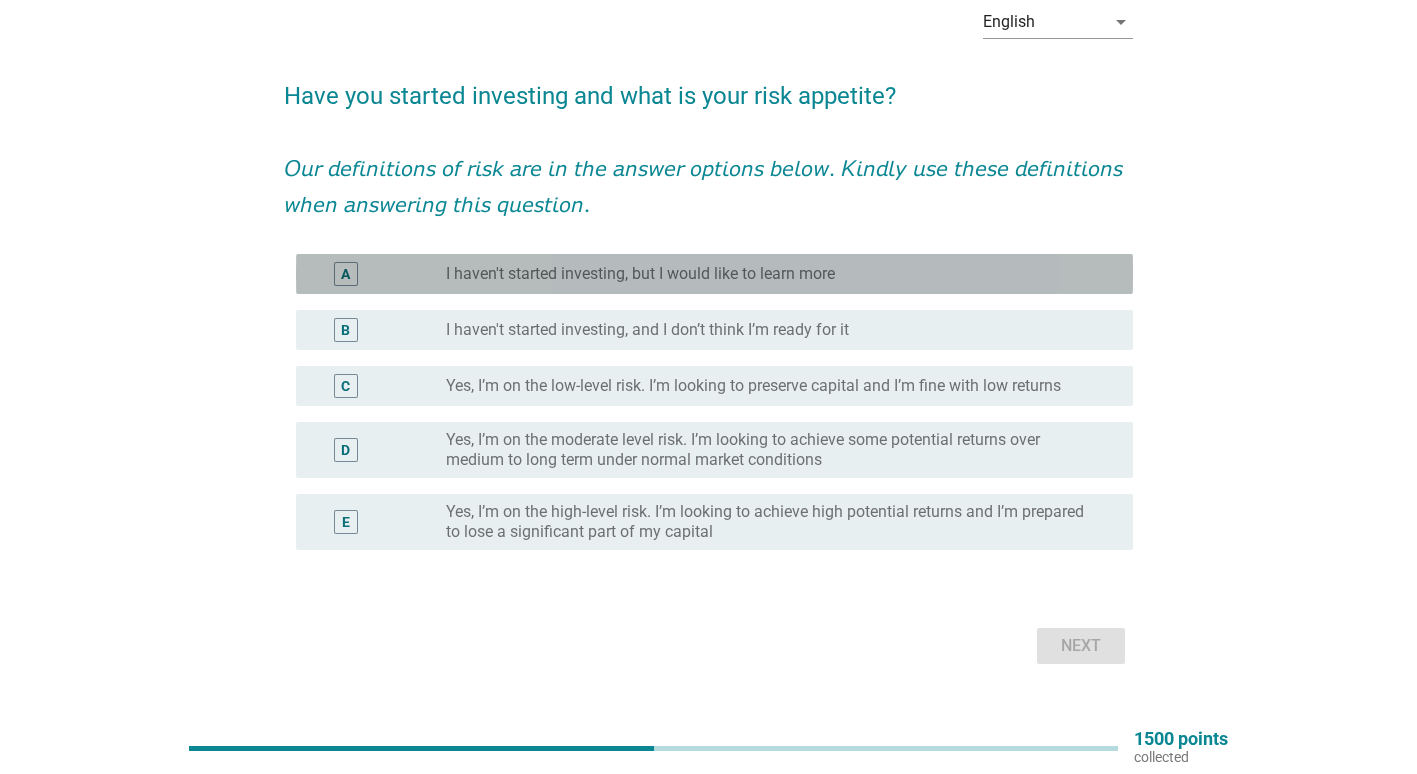 click on "I haven't started investing, but I would like to learn more" at bounding box center (640, 274) 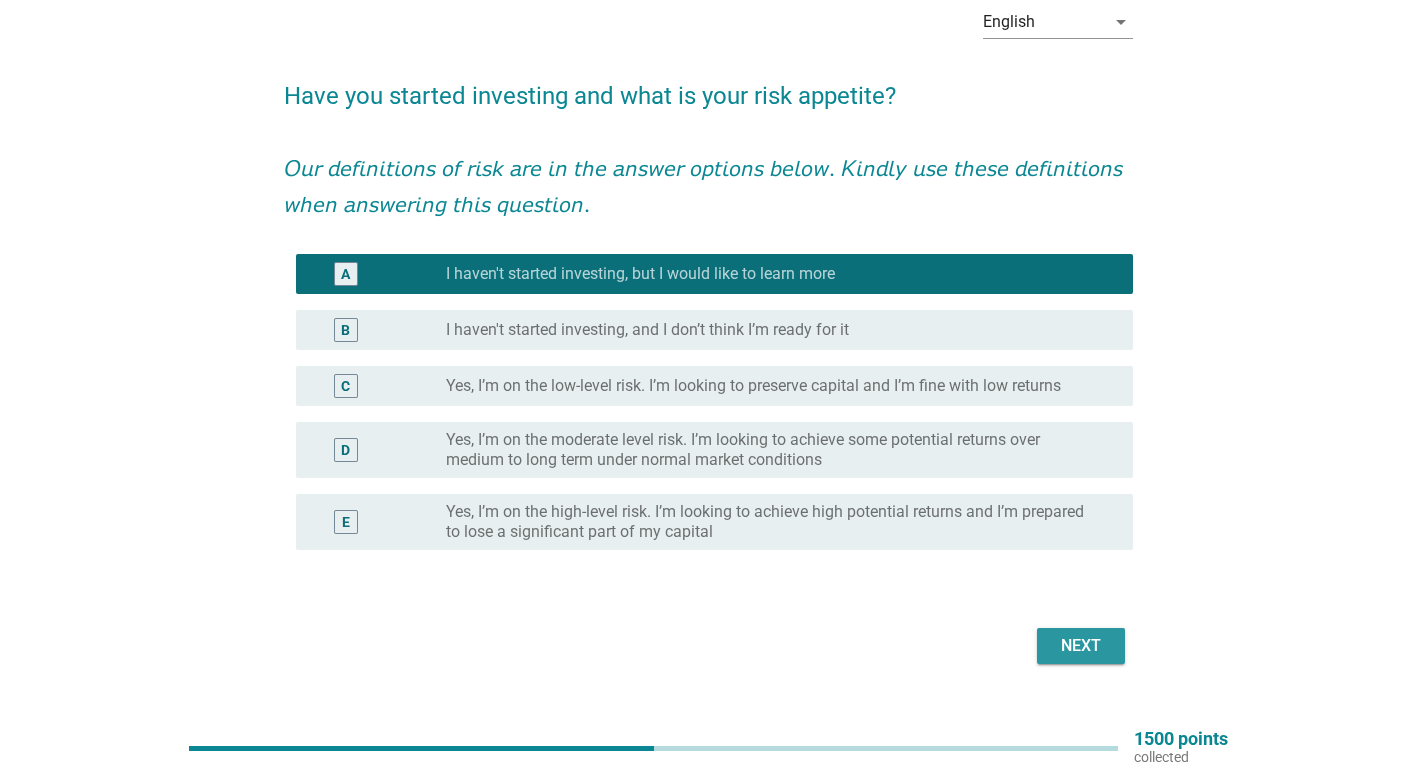 click on "Next" at bounding box center [1081, 646] 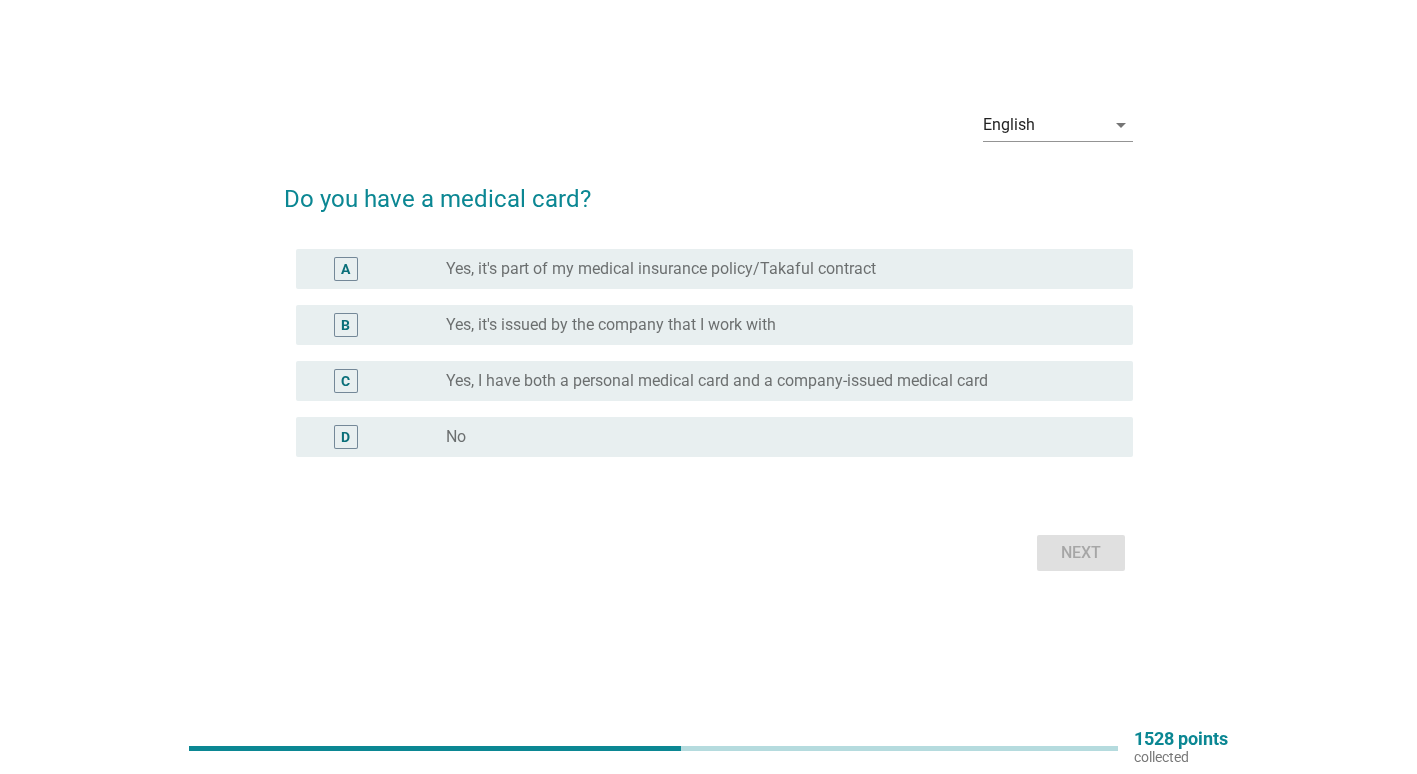 scroll, scrollTop: 0, scrollLeft: 0, axis: both 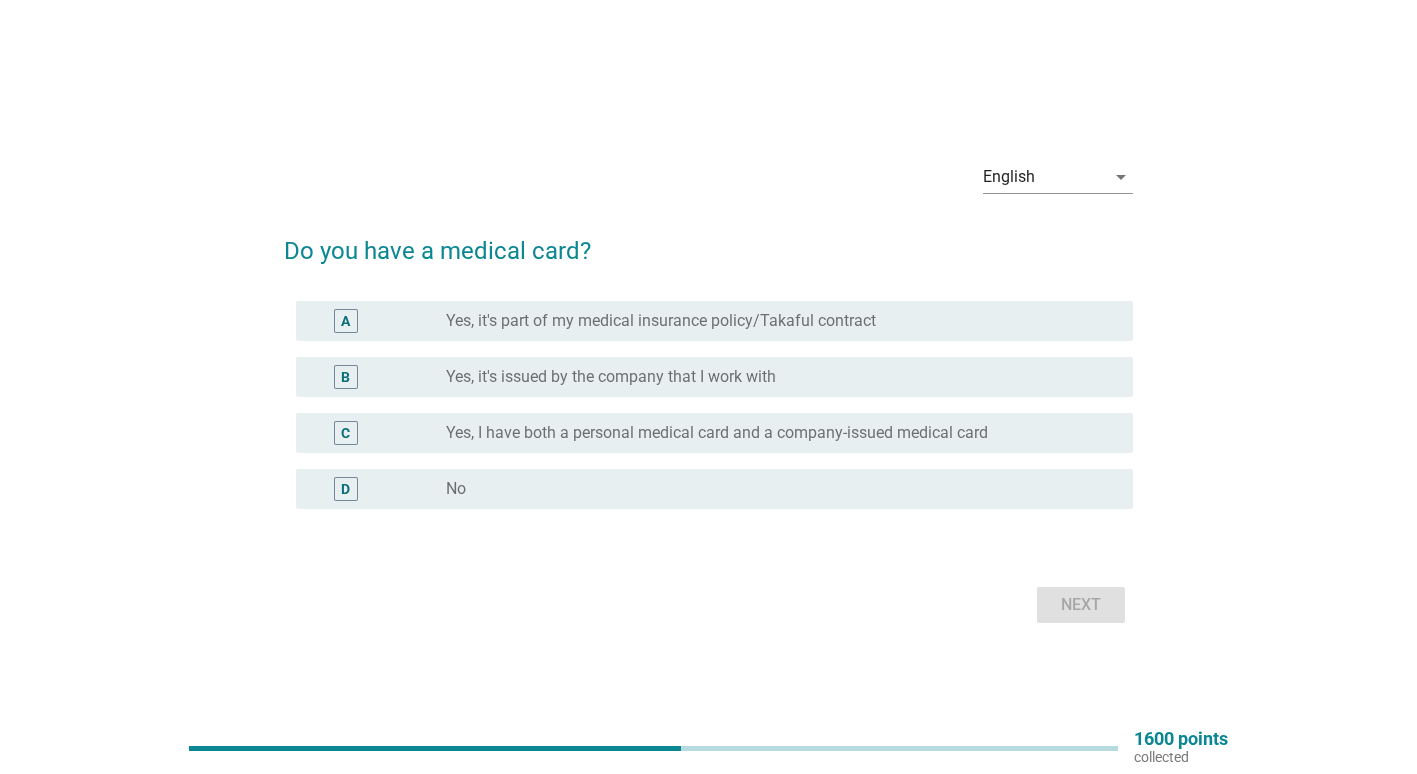 click on "Yes, I have both a personal medical card and a company-issued medical card" at bounding box center (717, 433) 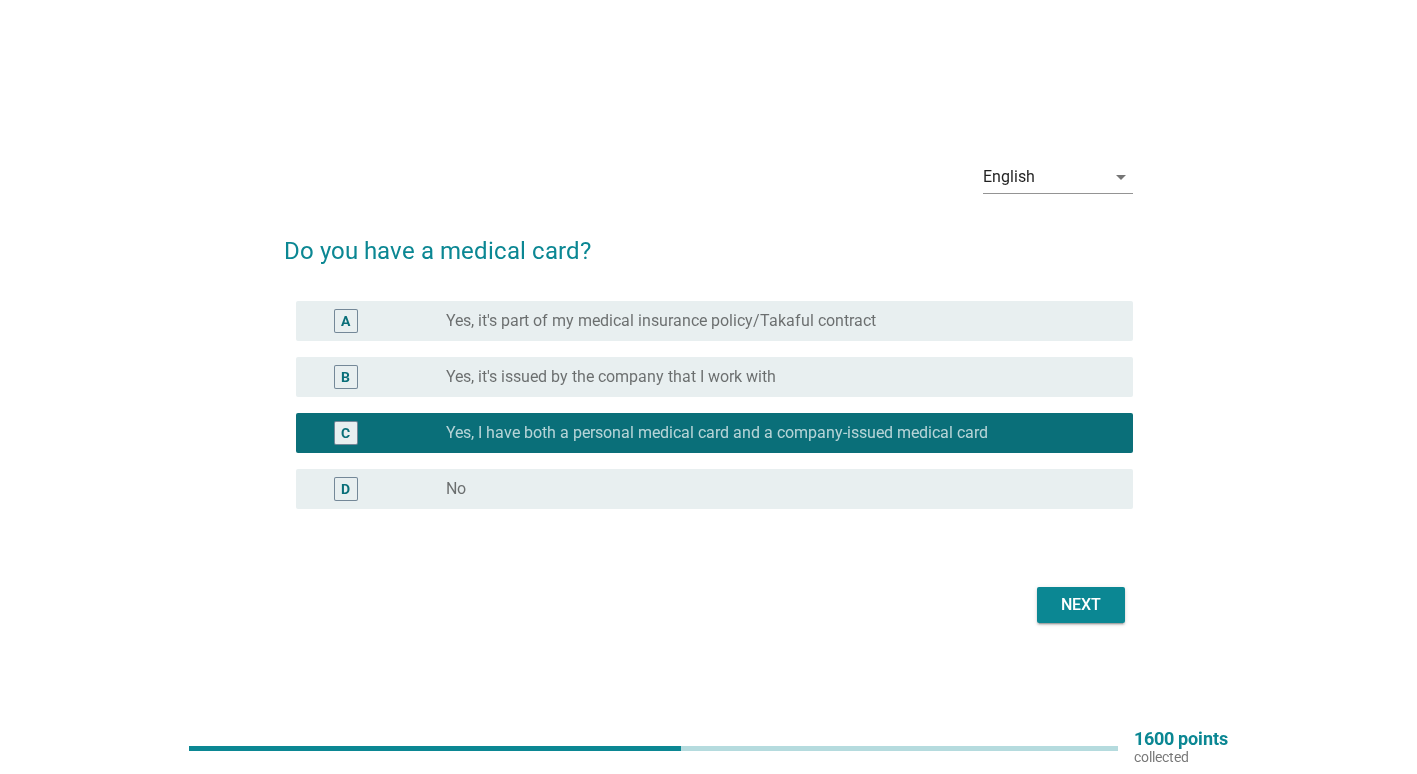 click on "Next" at bounding box center (1081, 605) 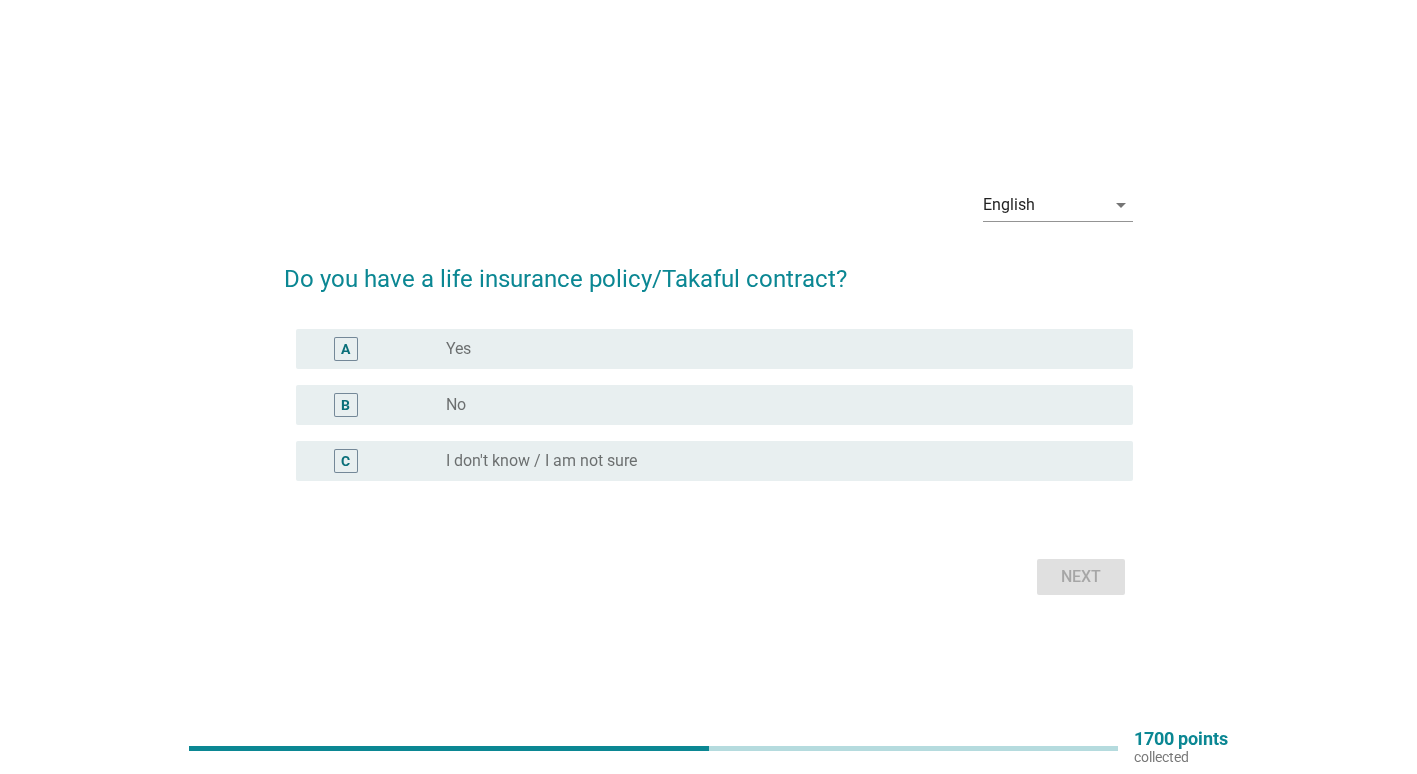 click on "I don't know / I am not sure" at bounding box center [541, 461] 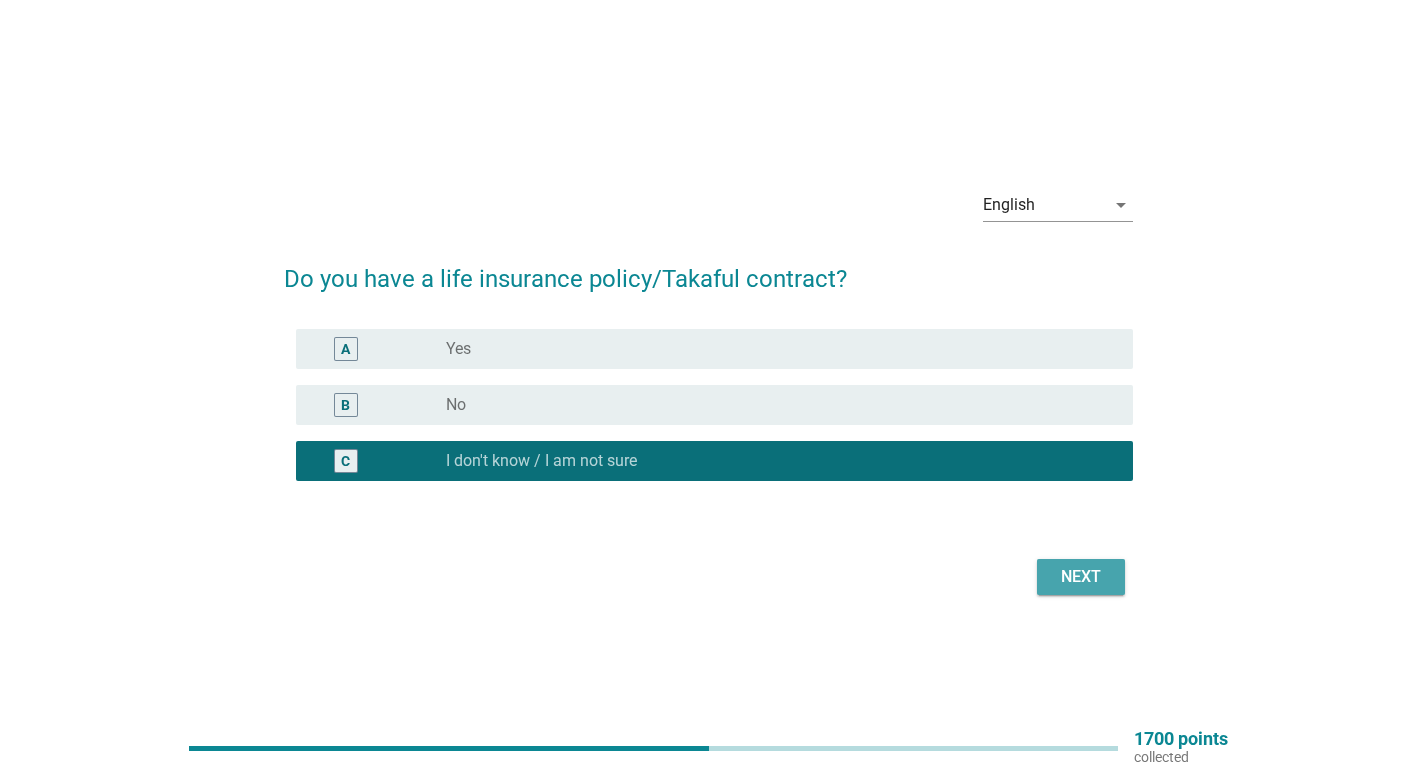click on "Next" at bounding box center (1081, 577) 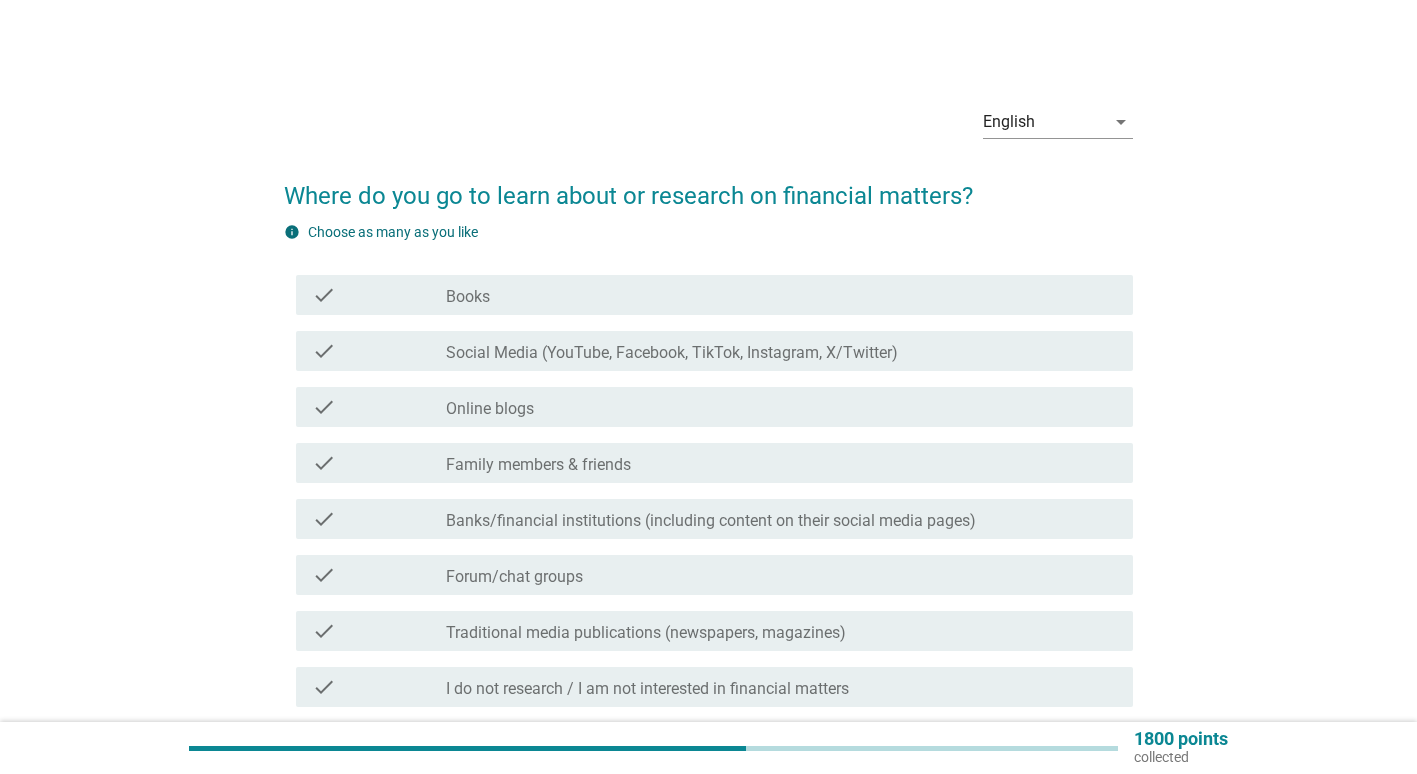 click on "check     check_box_outline_blank Social Media (YouTube, Facebook, TikTok, Instagram, X/Twitter)" at bounding box center [714, 351] 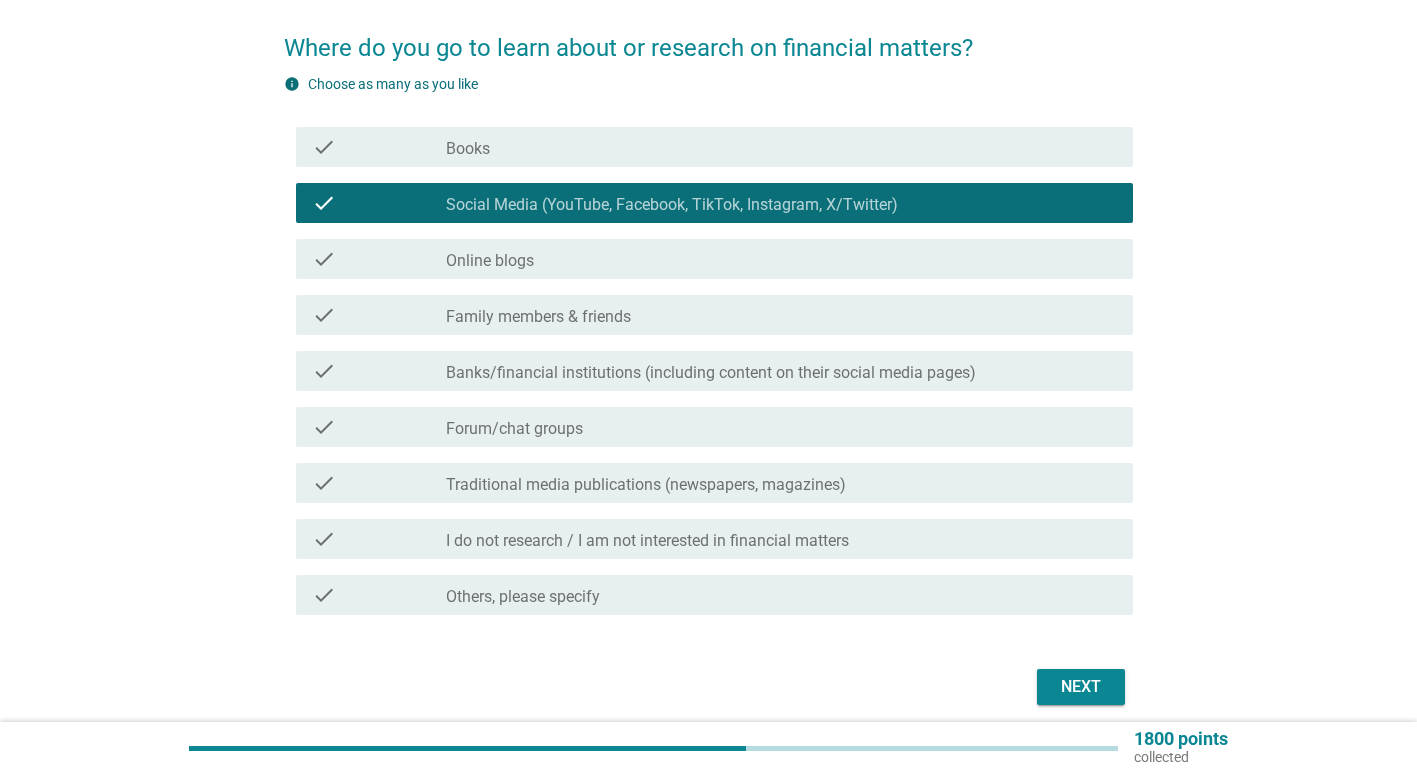 scroll, scrollTop: 200, scrollLeft: 0, axis: vertical 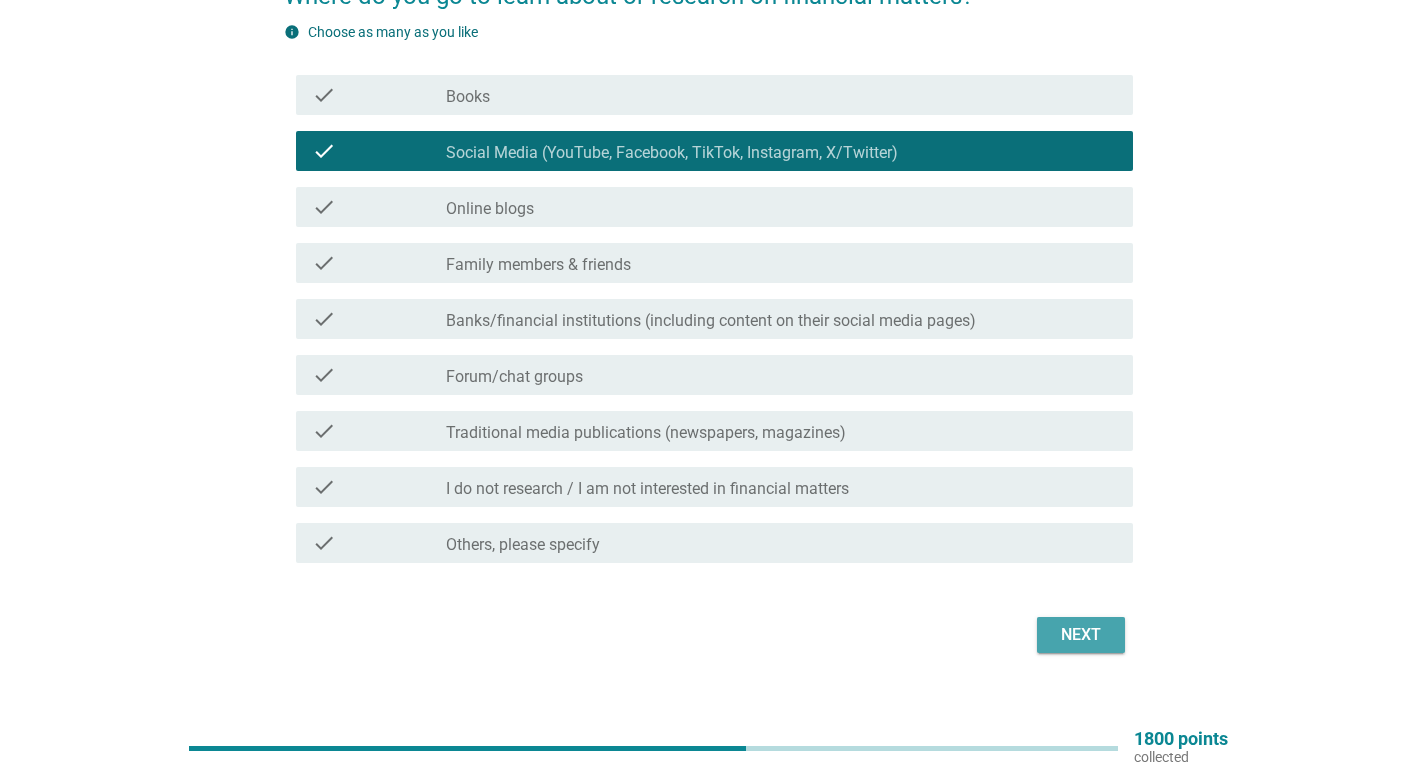 click on "Next" at bounding box center (1081, 635) 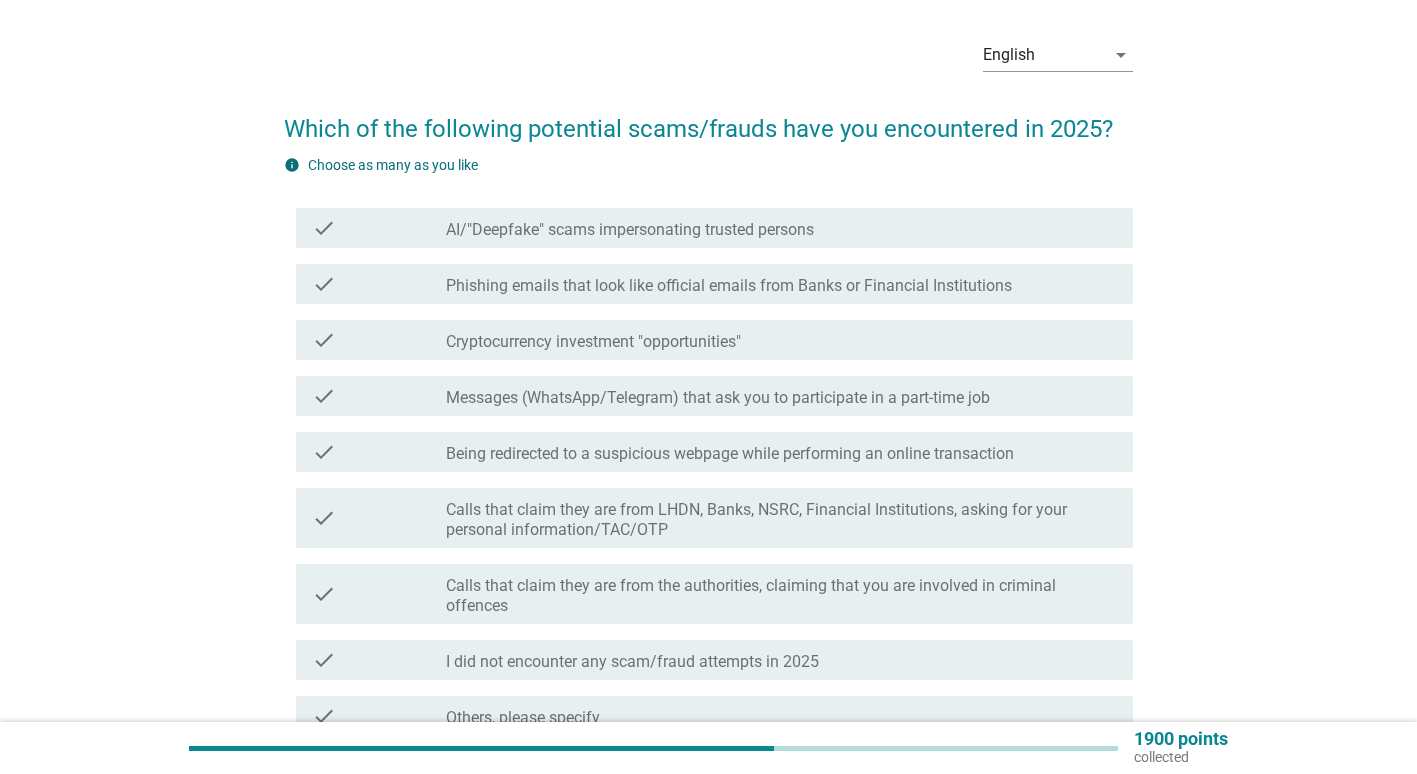 scroll, scrollTop: 167, scrollLeft: 0, axis: vertical 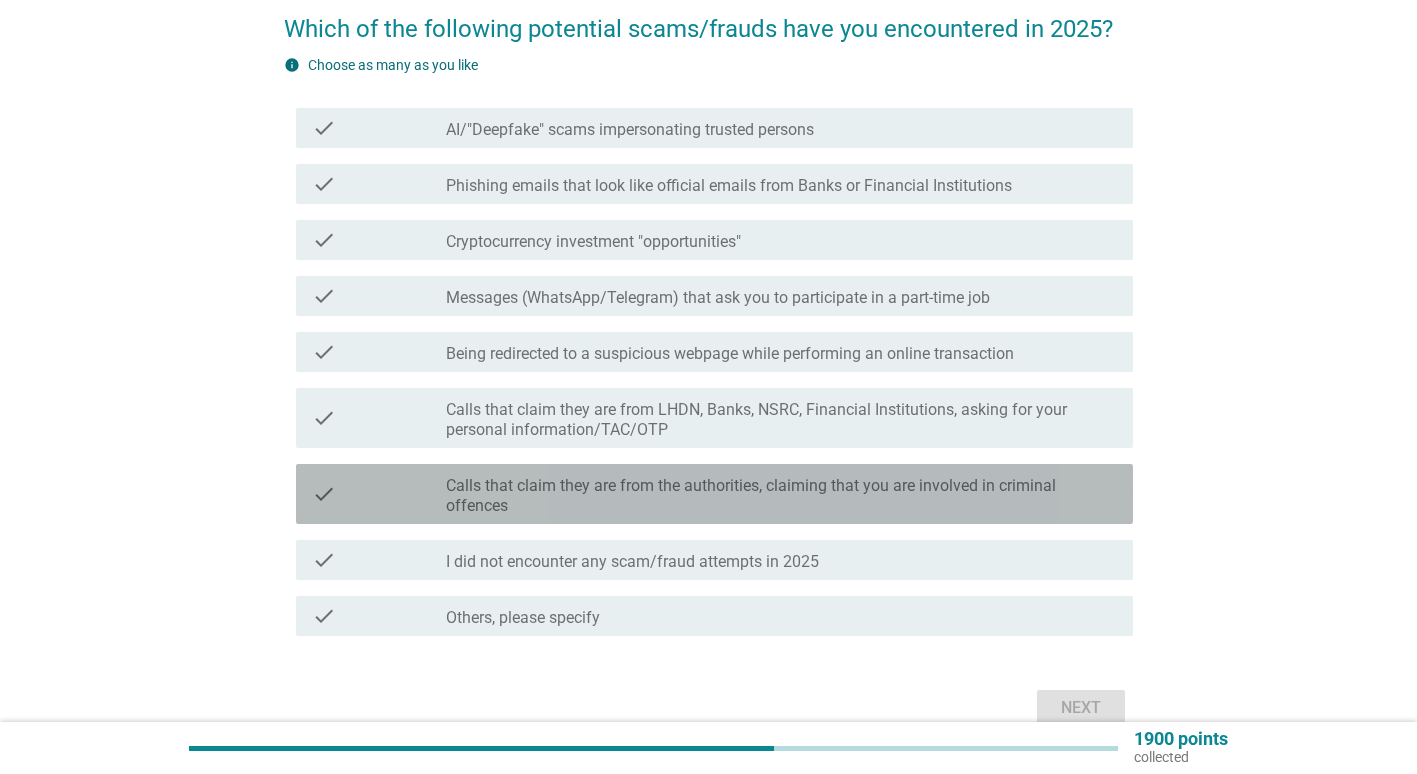 click on "Calls that claim they are from the authorities, claiming that you are involved in criminal offences" at bounding box center (781, 496) 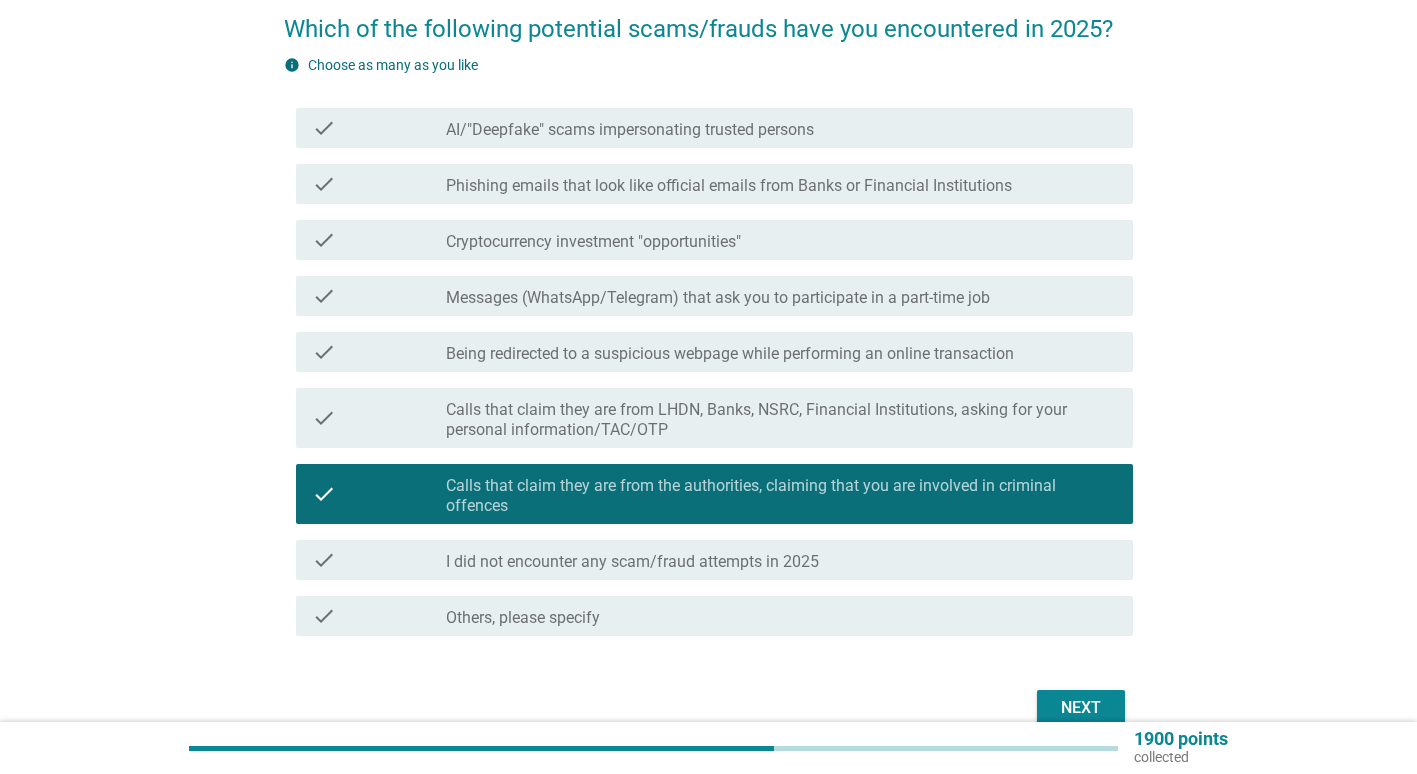click on "Next" at bounding box center (1081, 708) 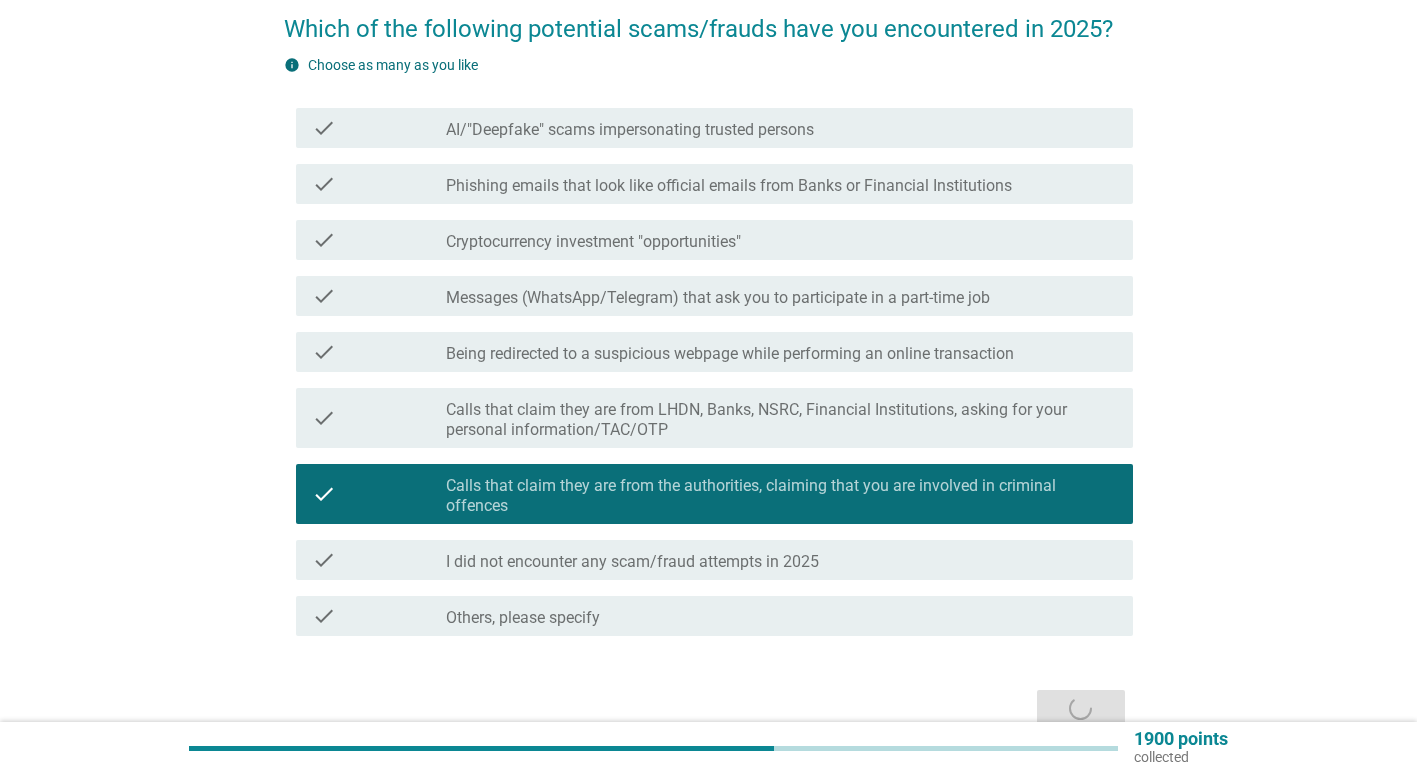scroll, scrollTop: 0, scrollLeft: 0, axis: both 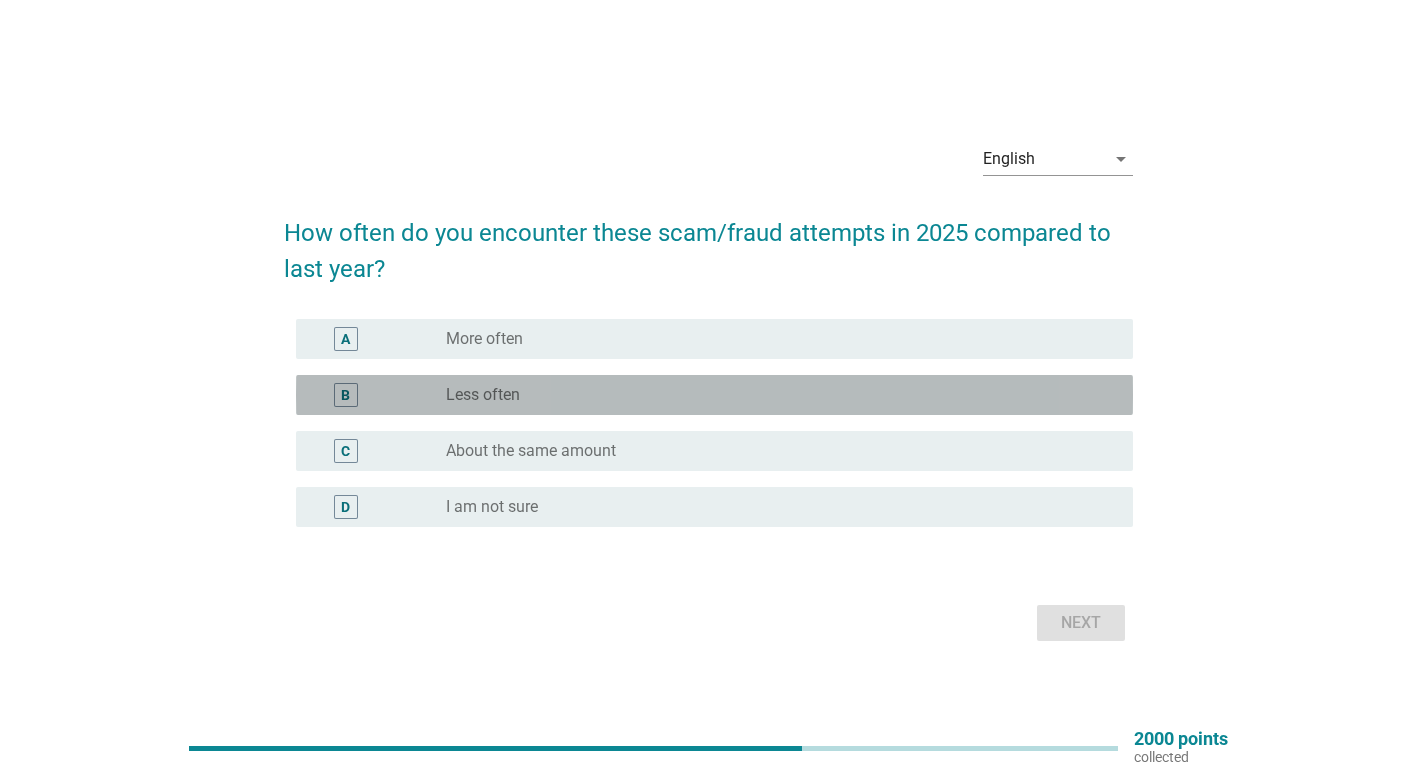 click on "radio_button_unchecked Less often" at bounding box center [773, 395] 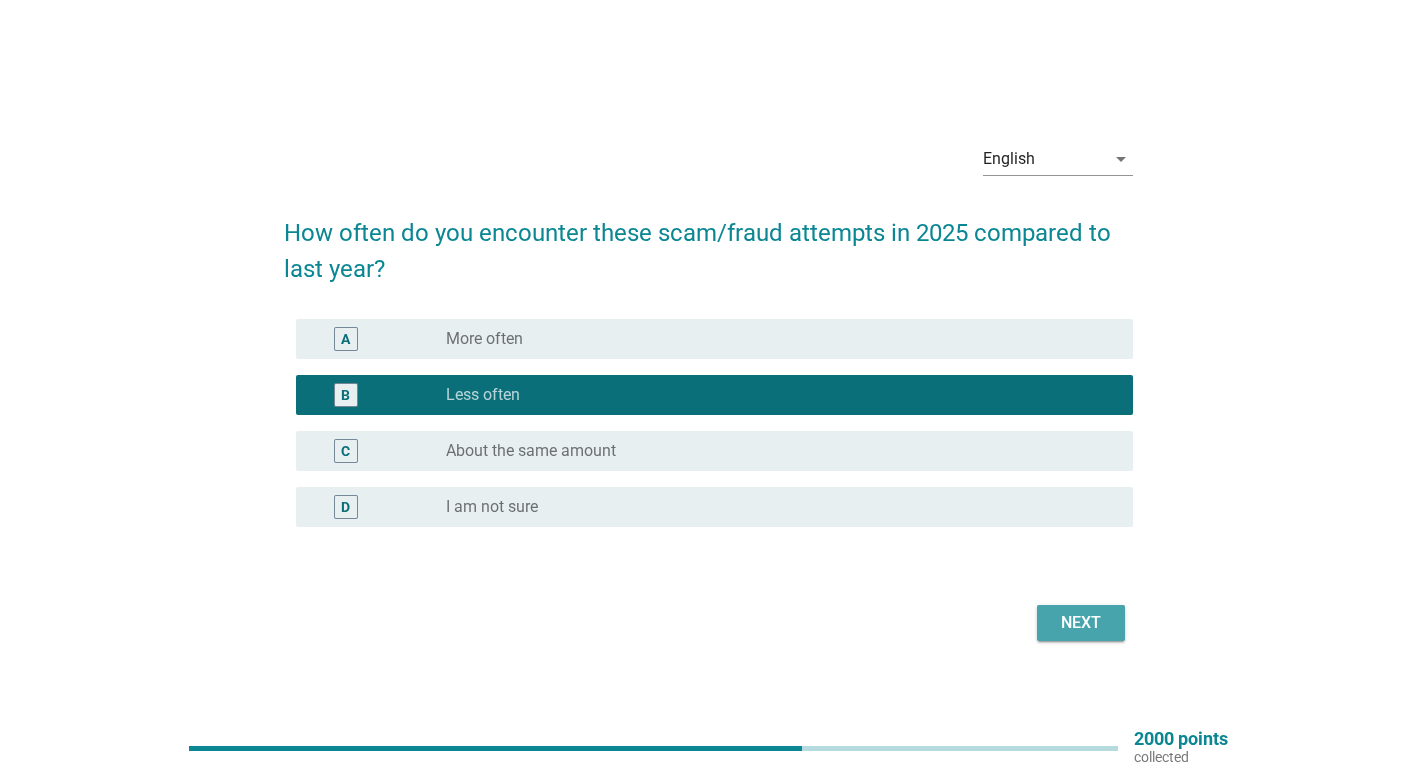 click on "Next" at bounding box center [1081, 623] 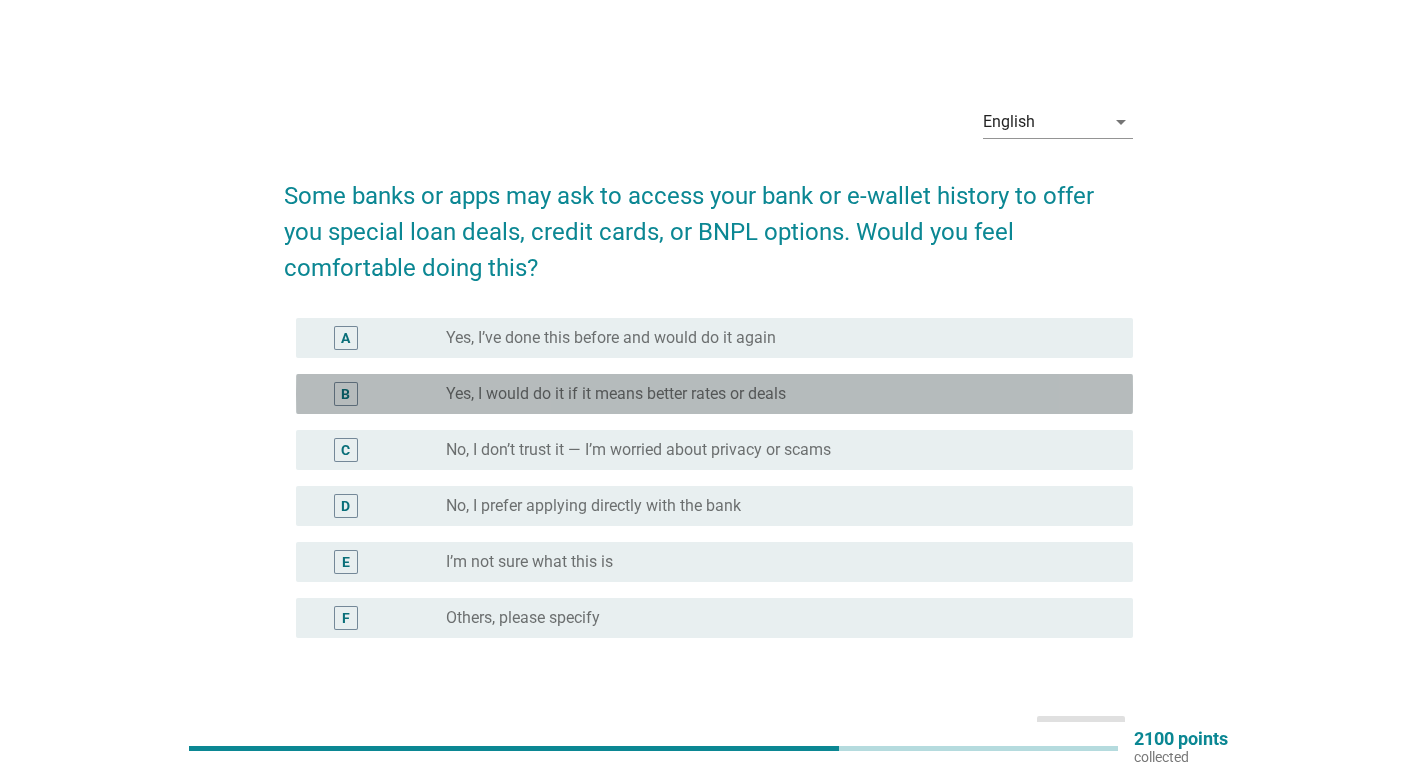 click on "Yes, I would do it if it means better rates or deals" at bounding box center [616, 394] 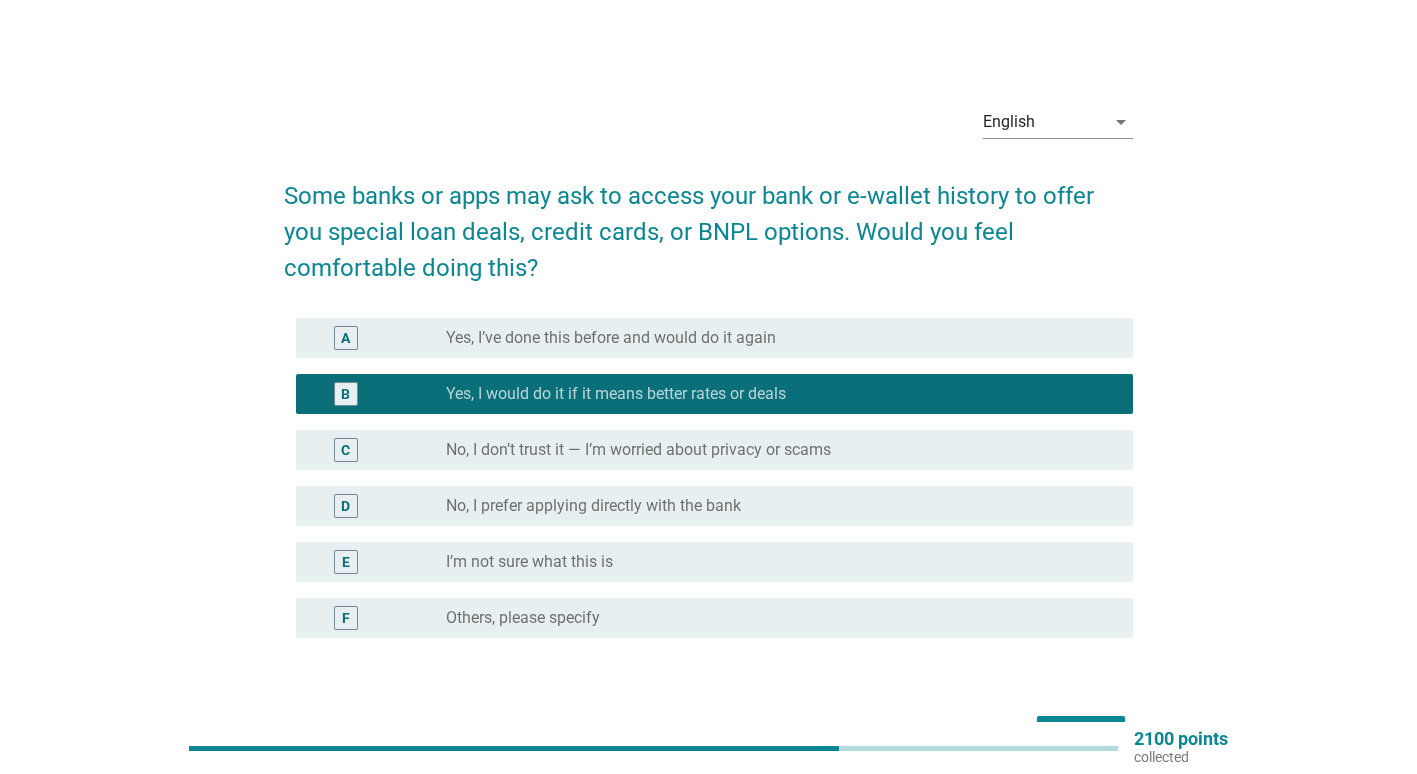 scroll, scrollTop: 100, scrollLeft: 0, axis: vertical 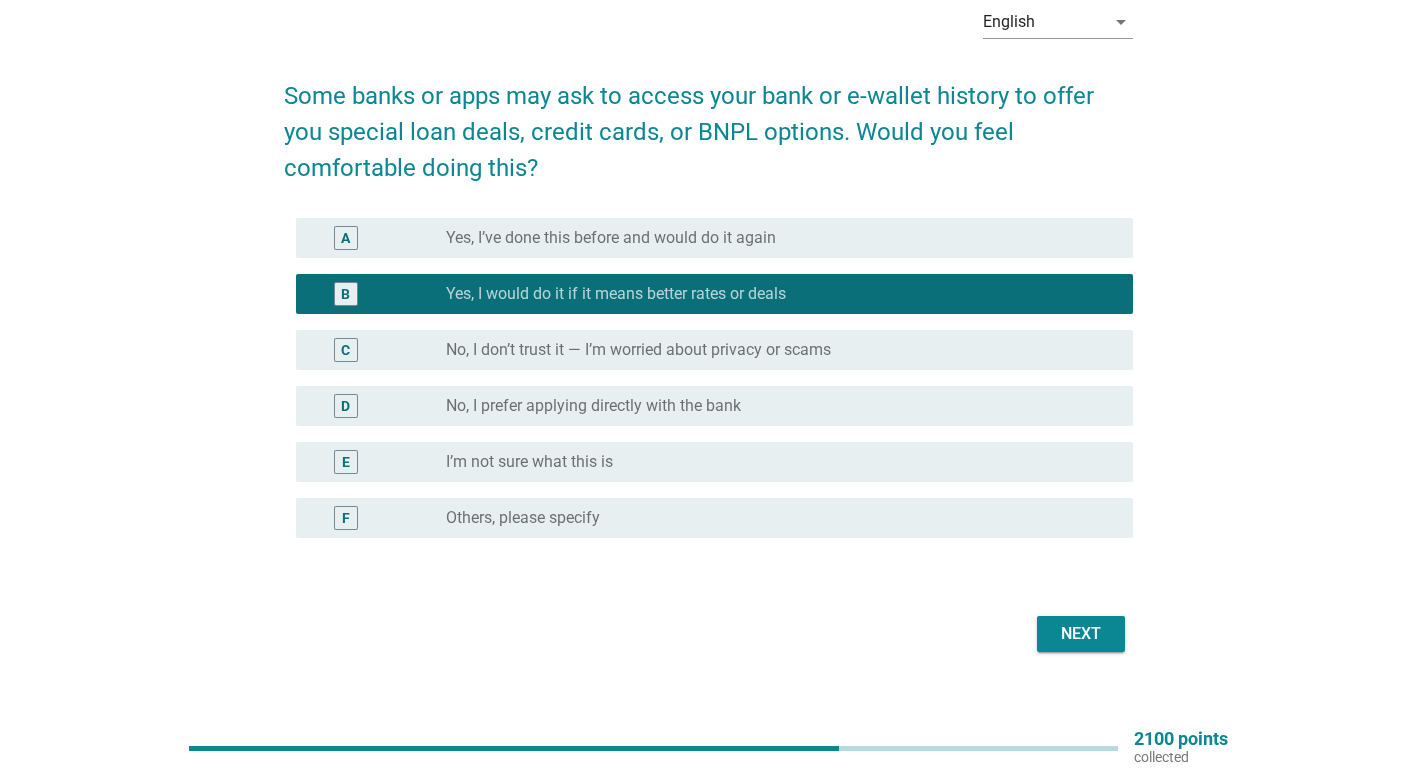 click on "Next" at bounding box center [1081, 634] 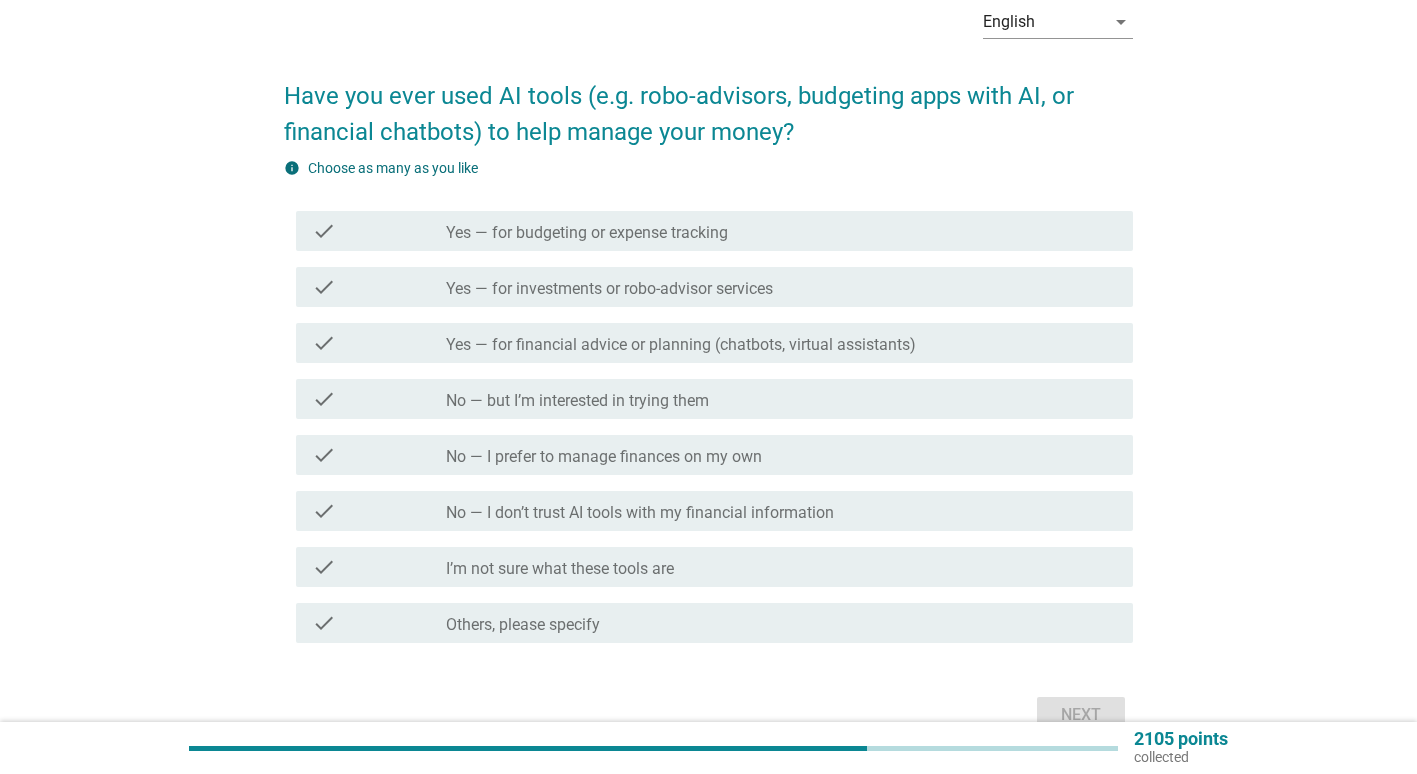 scroll, scrollTop: 0, scrollLeft: 0, axis: both 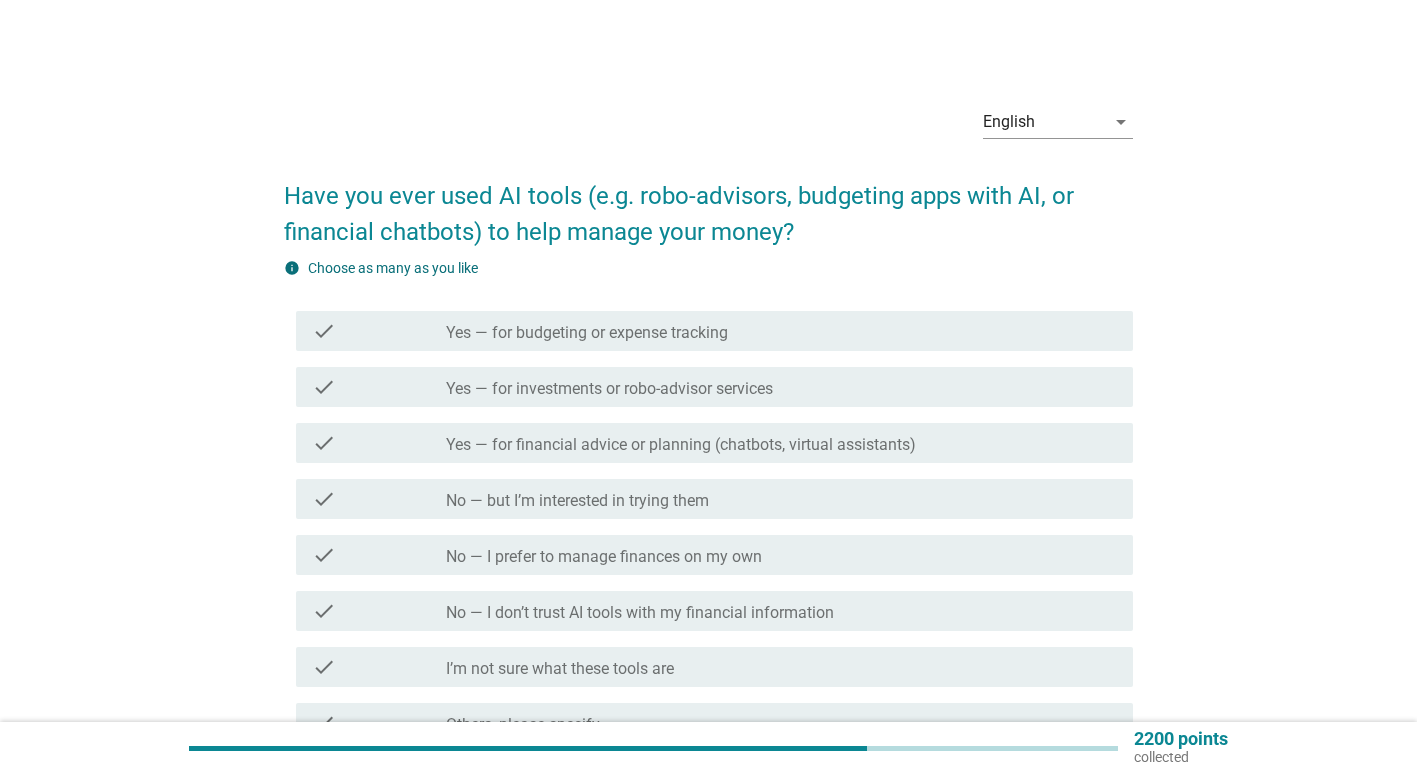 click on "No — I don’t trust AI tools with my financial information" at bounding box center (640, 613) 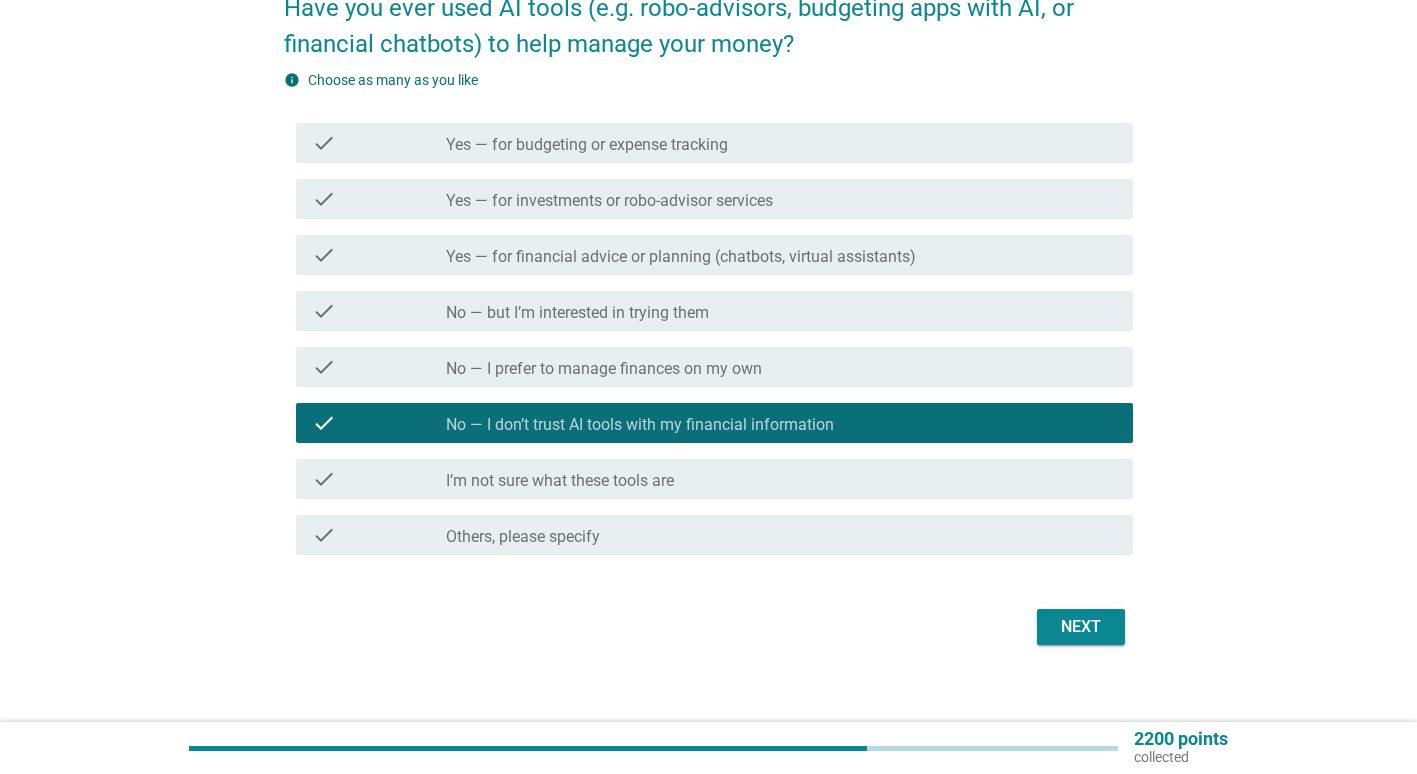 scroll, scrollTop: 200, scrollLeft: 0, axis: vertical 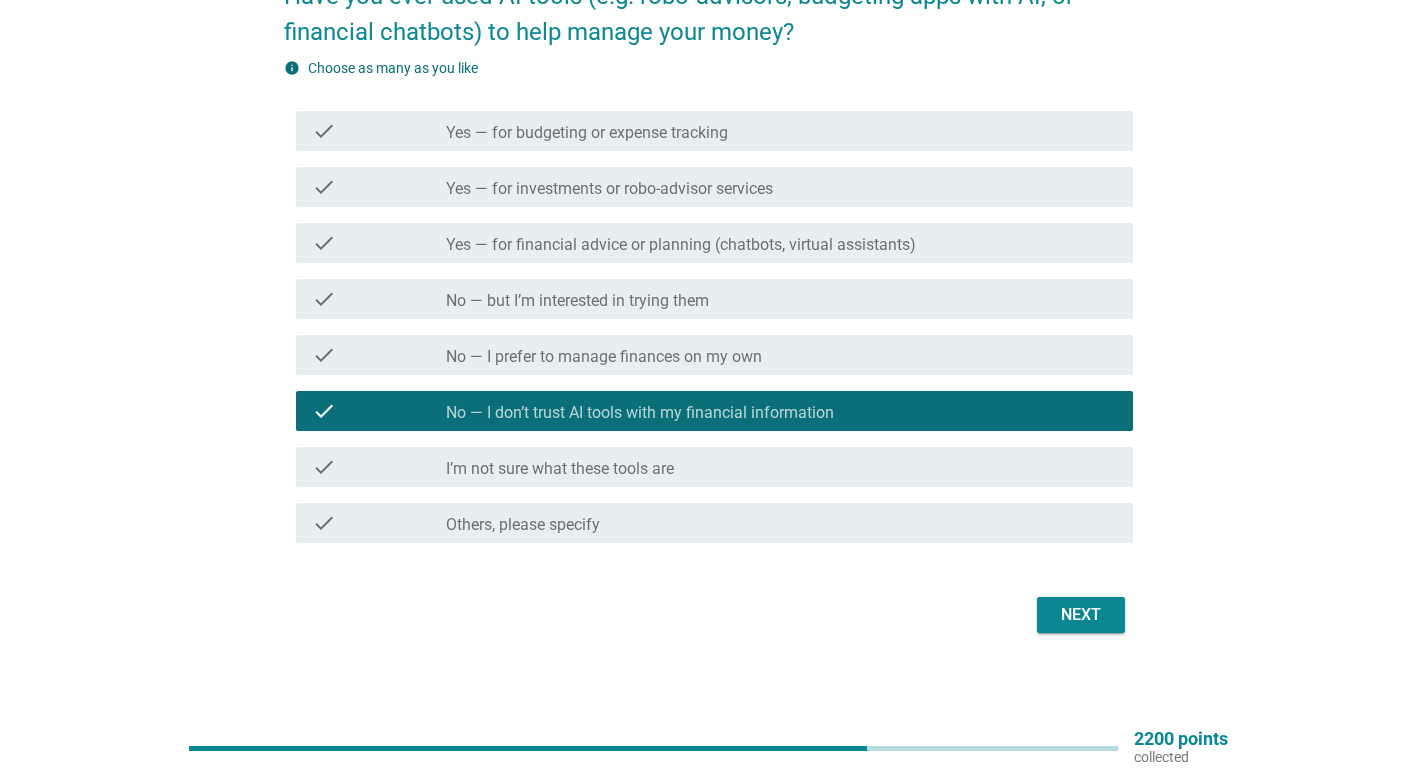 click on "Next" at bounding box center (1081, 615) 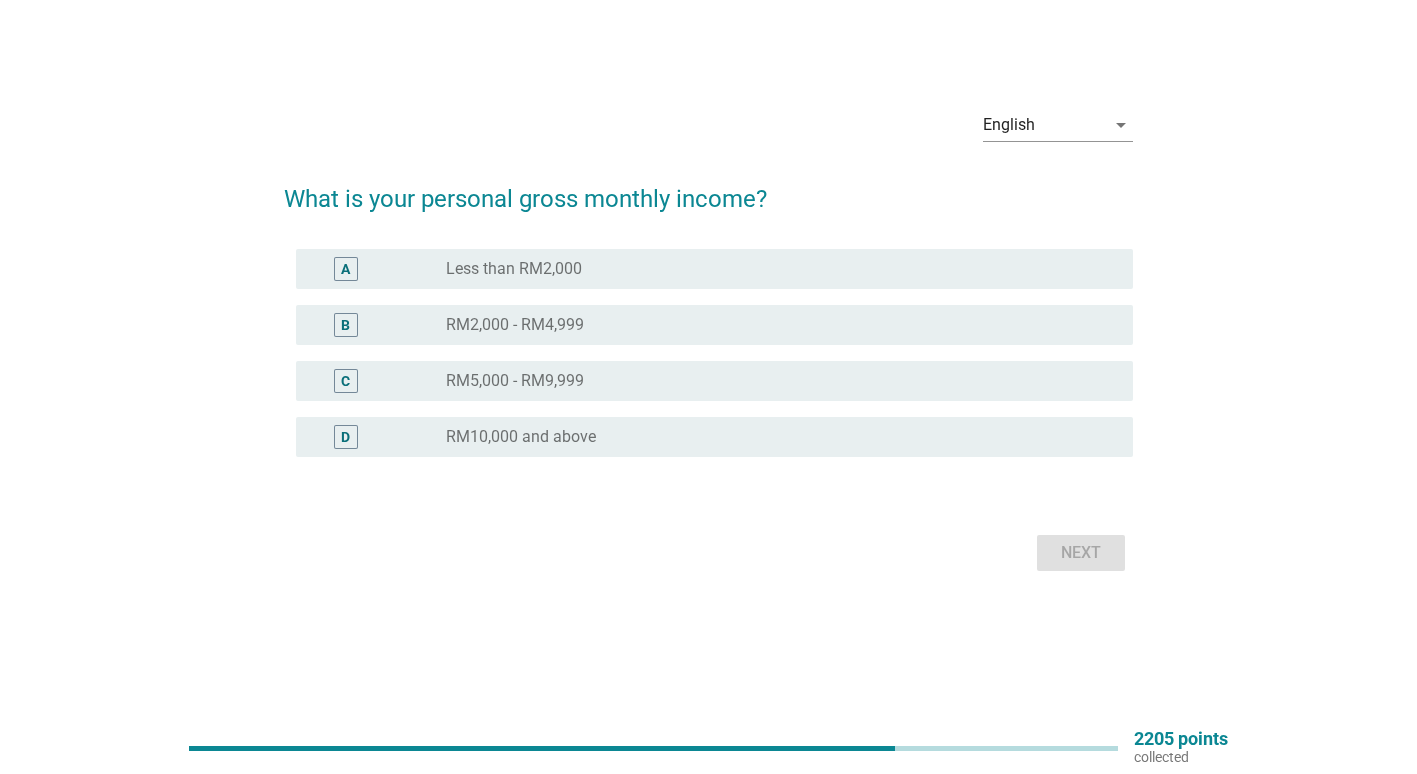 scroll, scrollTop: 0, scrollLeft: 0, axis: both 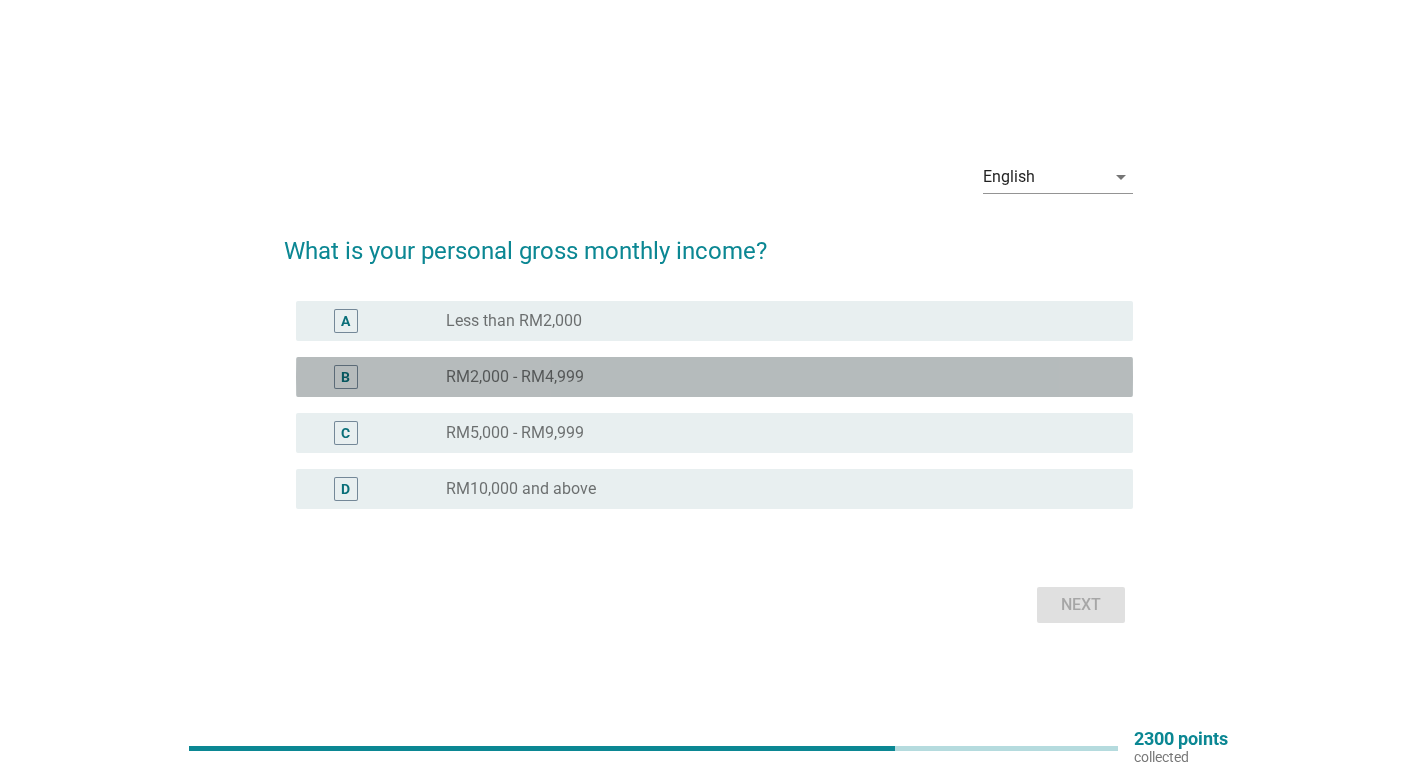 click on "radio_button_unchecked RM2,000 - RM4,999" at bounding box center (773, 377) 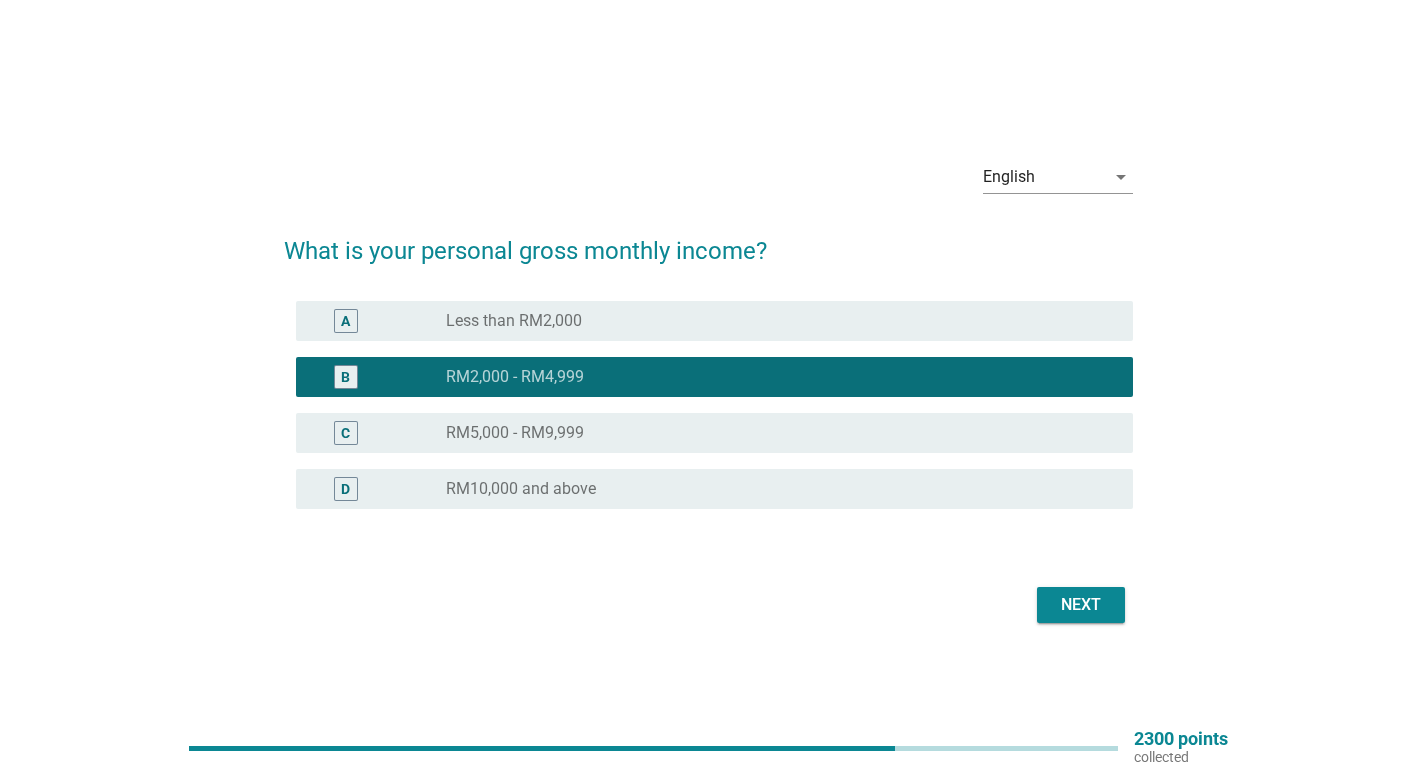 click on "Next" at bounding box center [1081, 605] 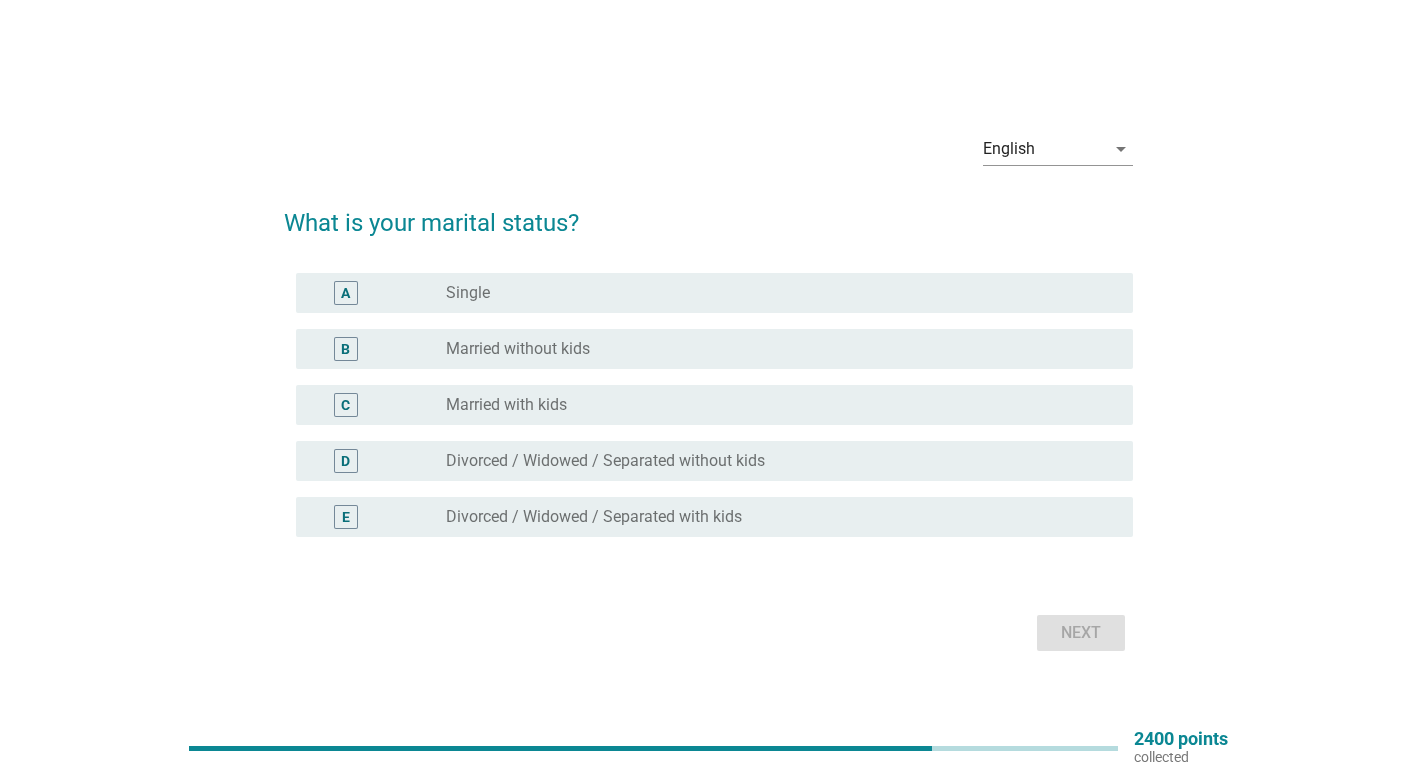 click on "Married with kids" at bounding box center [506, 405] 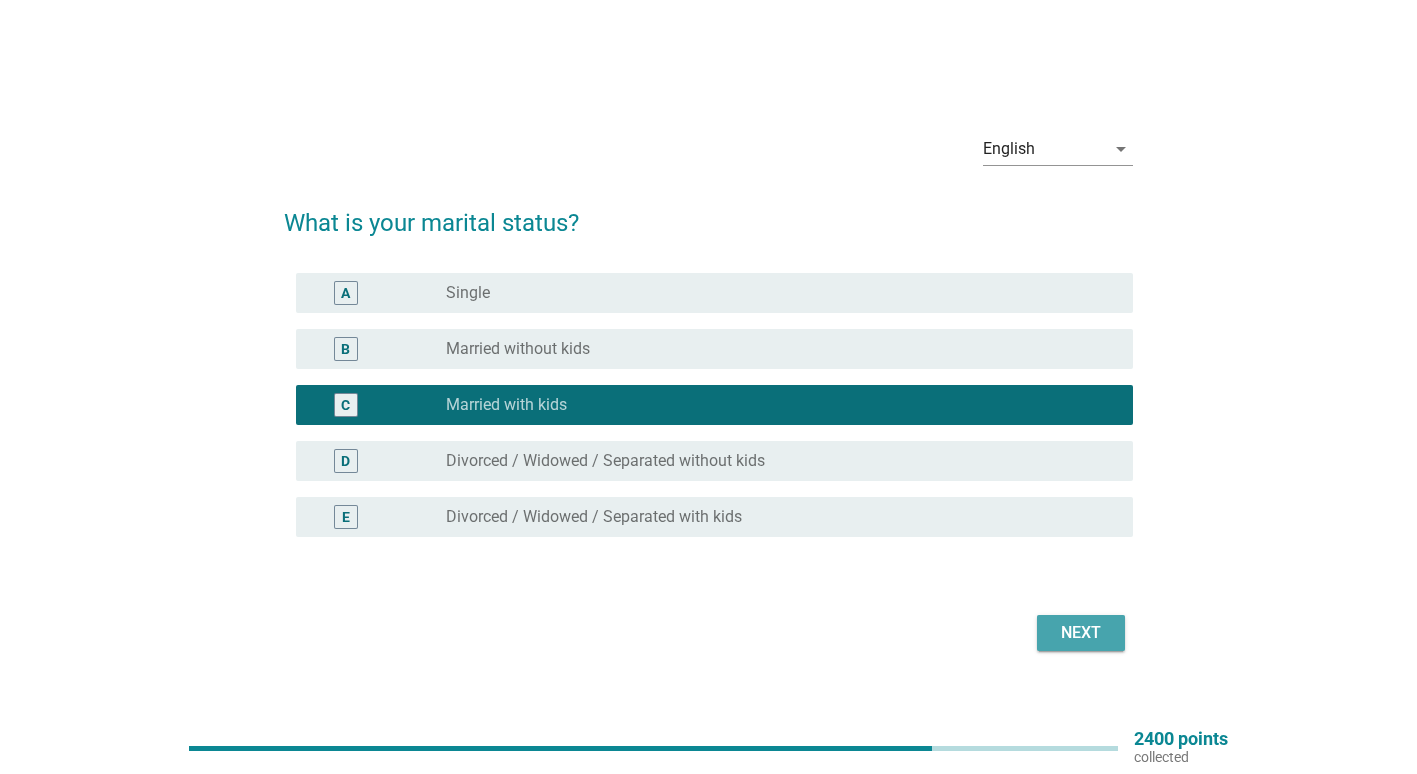 click on "Next" at bounding box center [1081, 633] 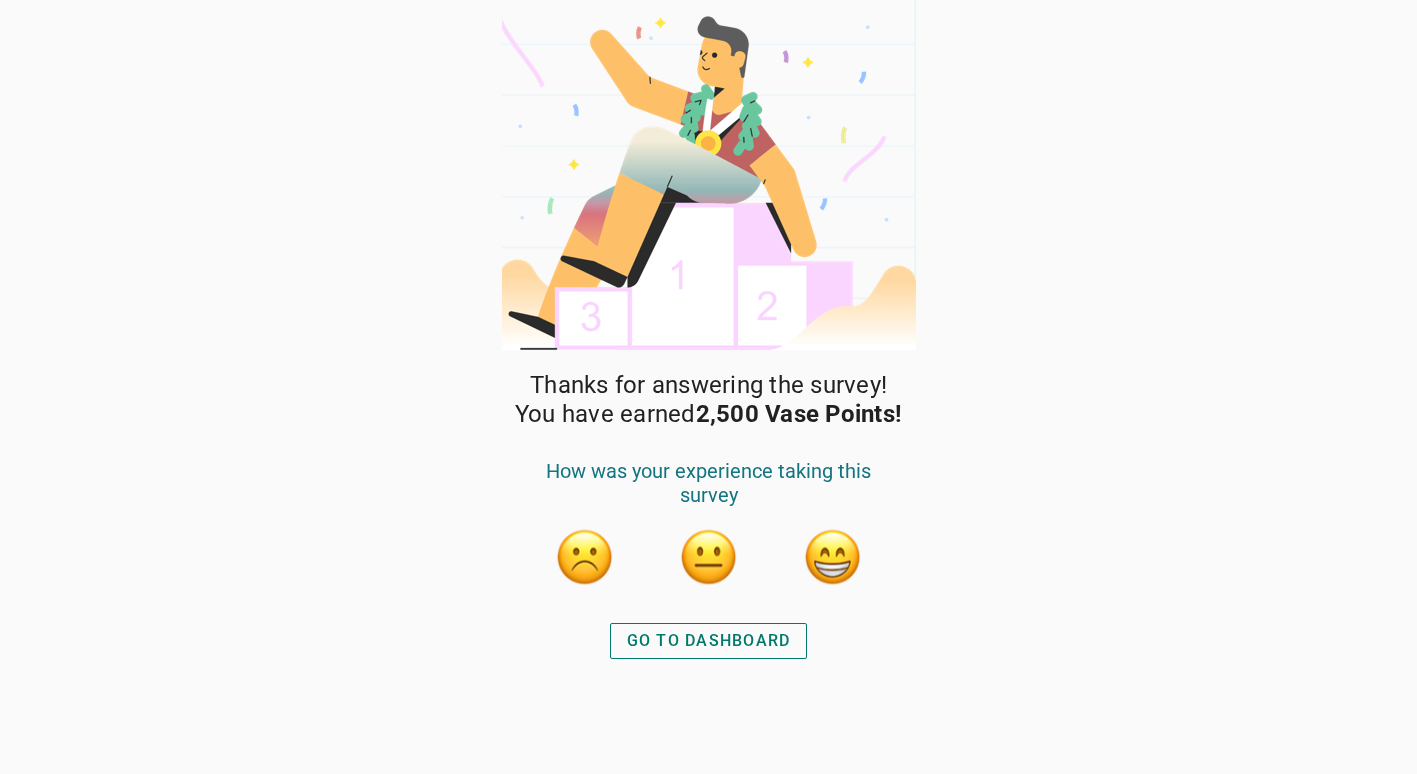 click on "GO TO DASHBOARD" at bounding box center (709, 641) 